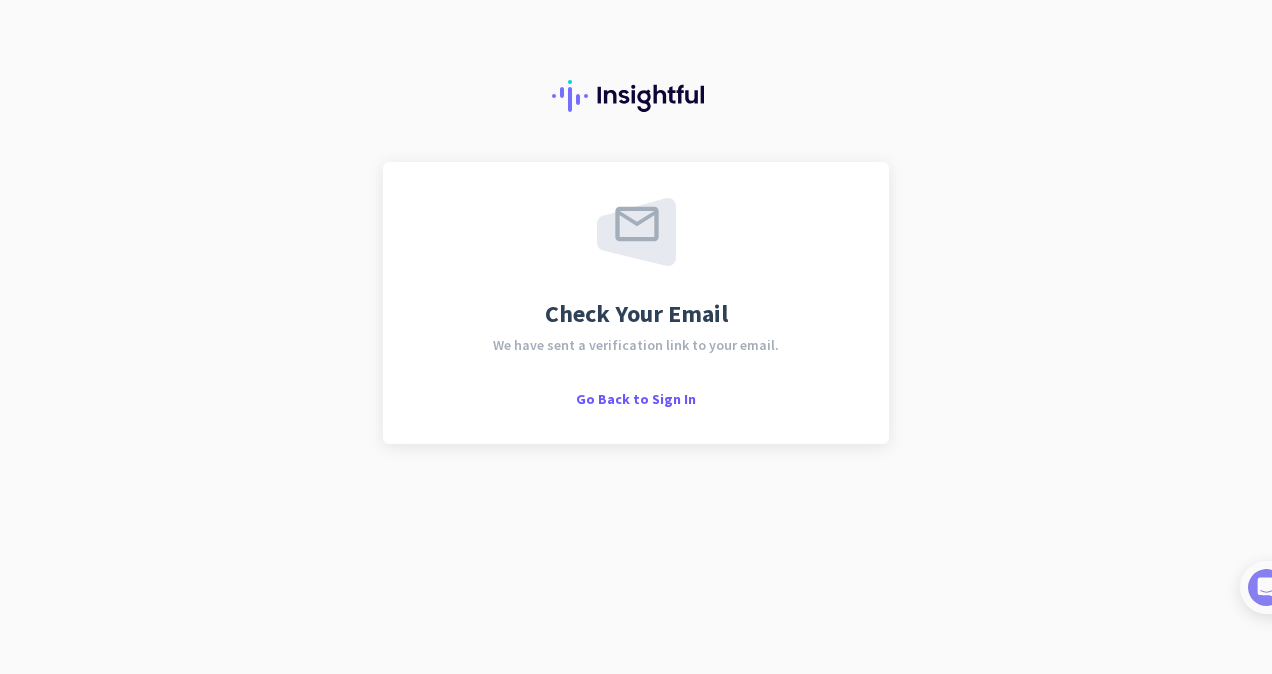 scroll, scrollTop: 0, scrollLeft: 0, axis: both 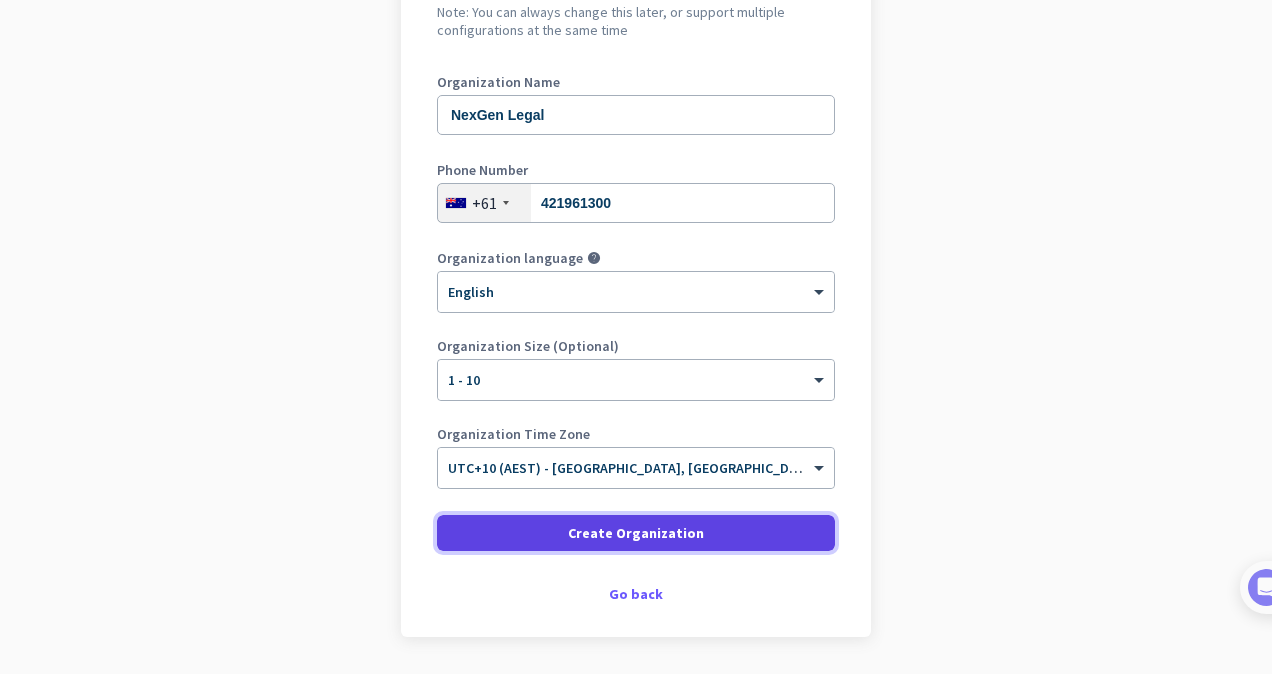 click 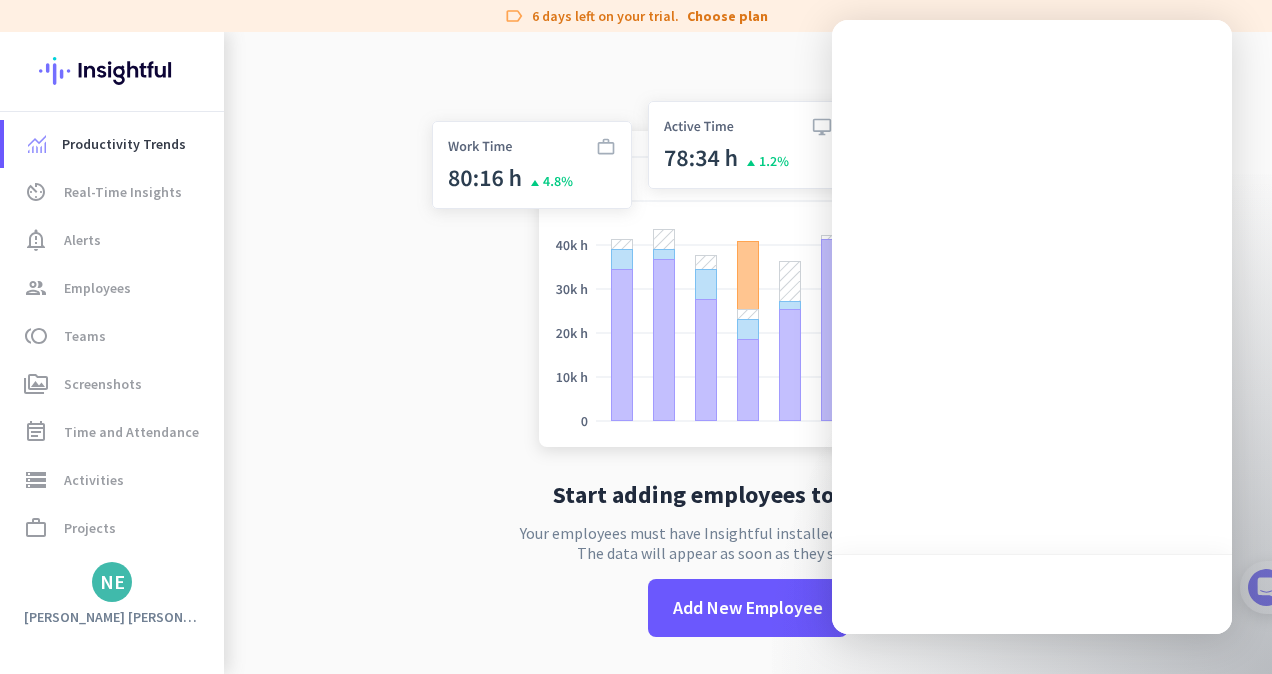 scroll, scrollTop: 28, scrollLeft: 0, axis: vertical 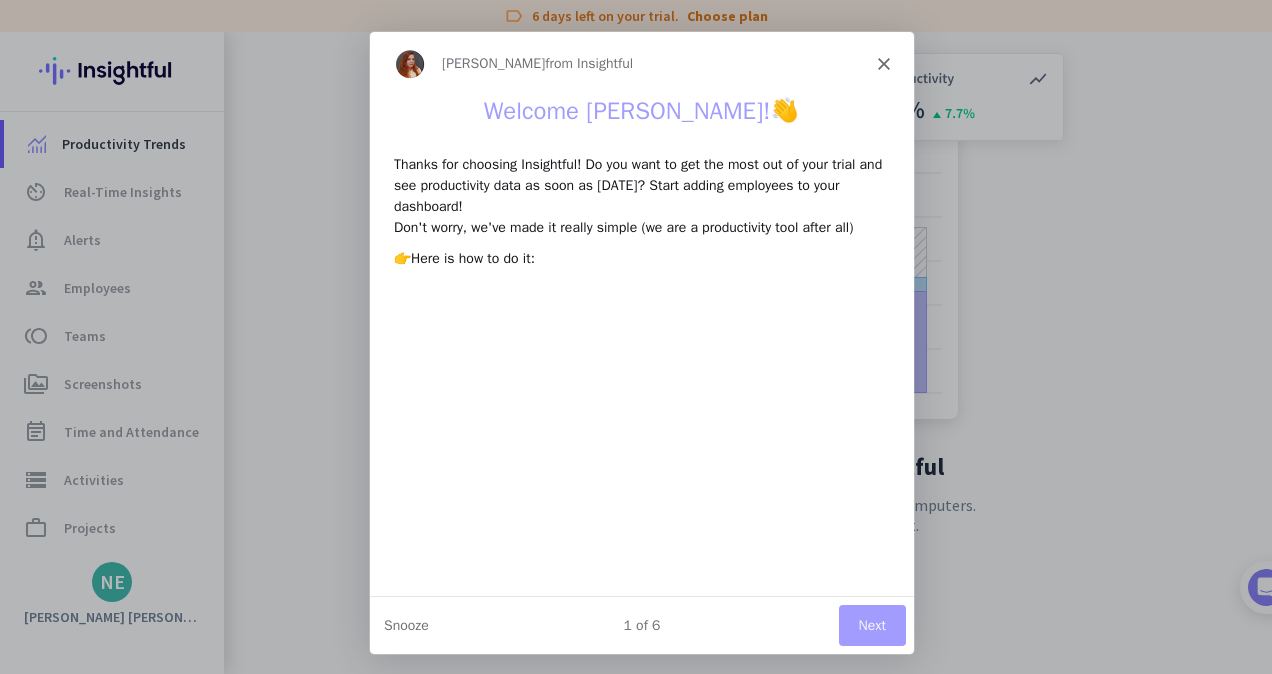 click on "Next" at bounding box center [871, 624] 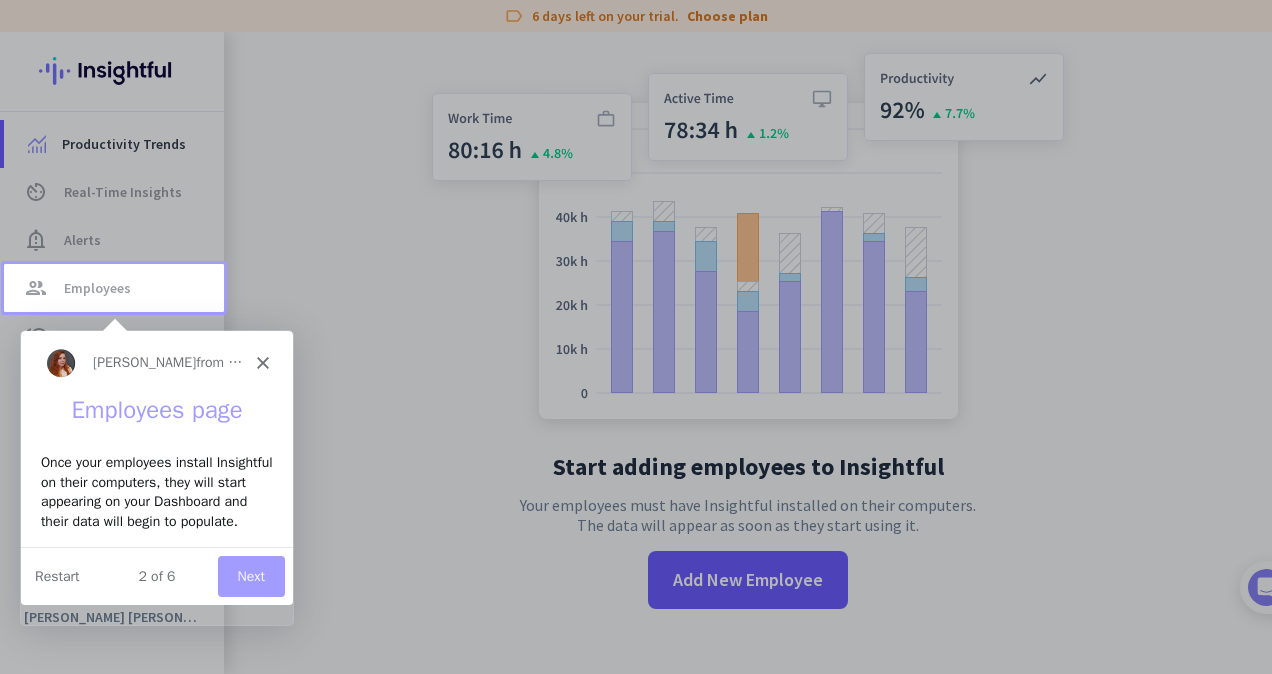 scroll, scrollTop: 0, scrollLeft: 0, axis: both 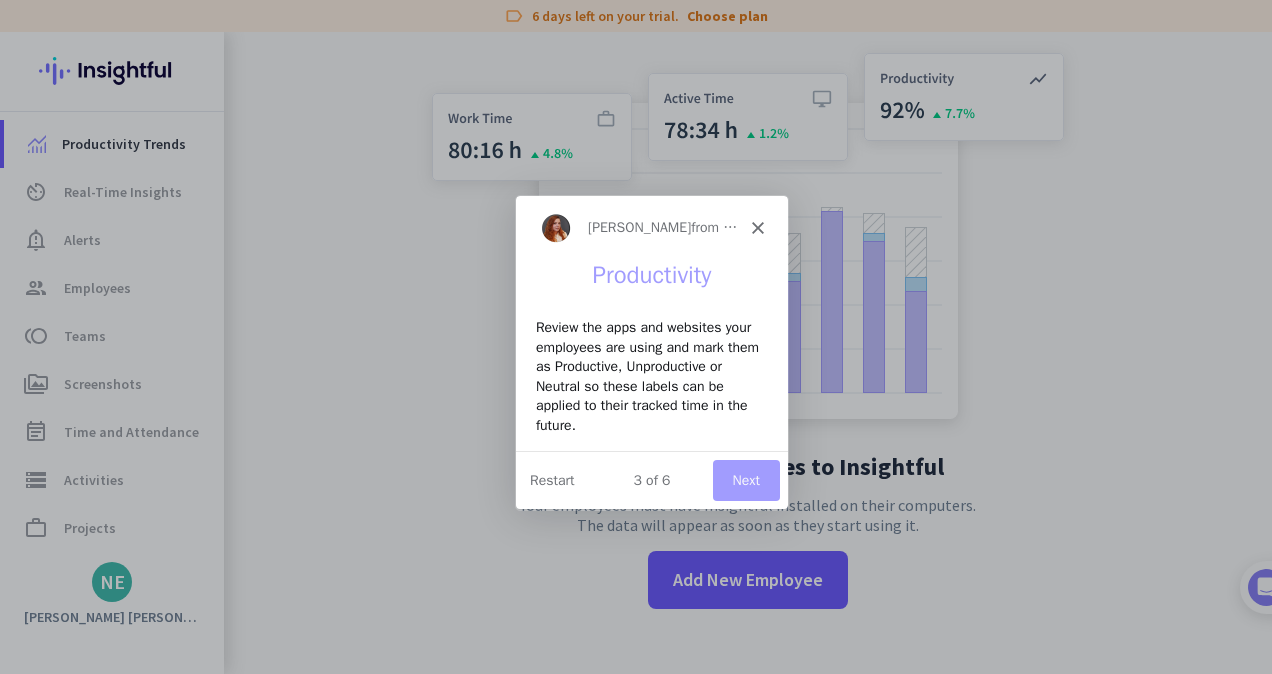 click on "Next" at bounding box center [745, 479] 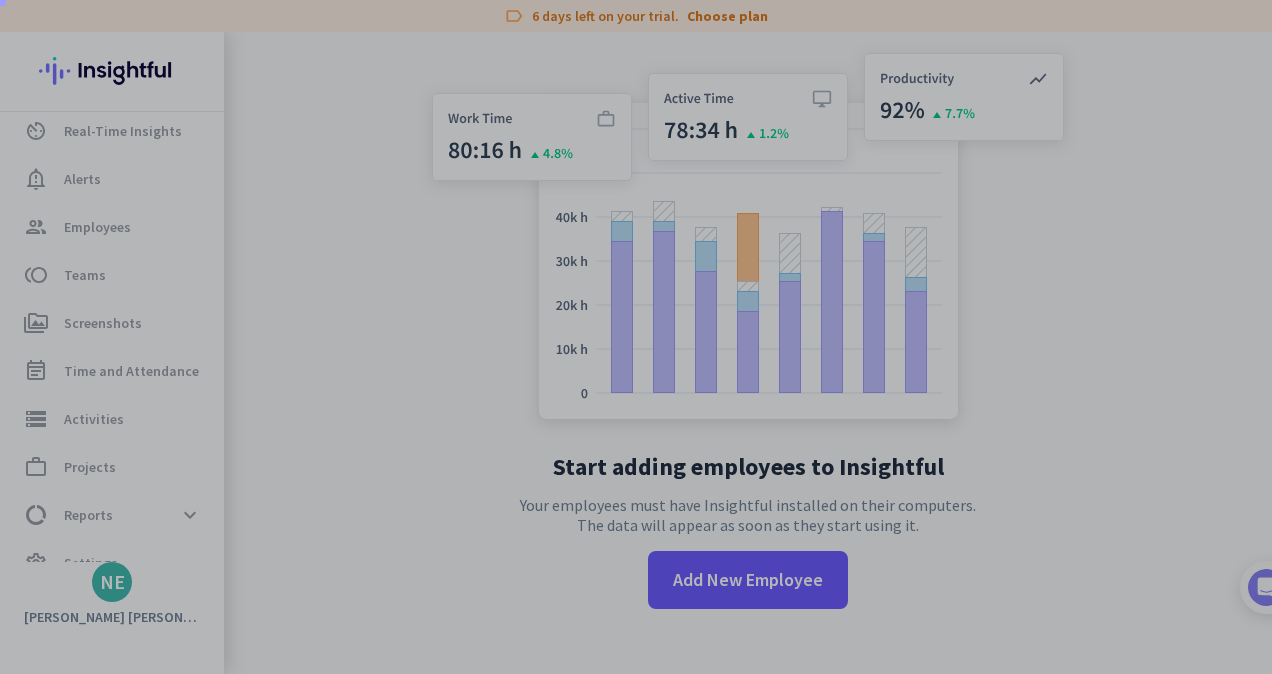 scroll, scrollTop: 0, scrollLeft: 0, axis: both 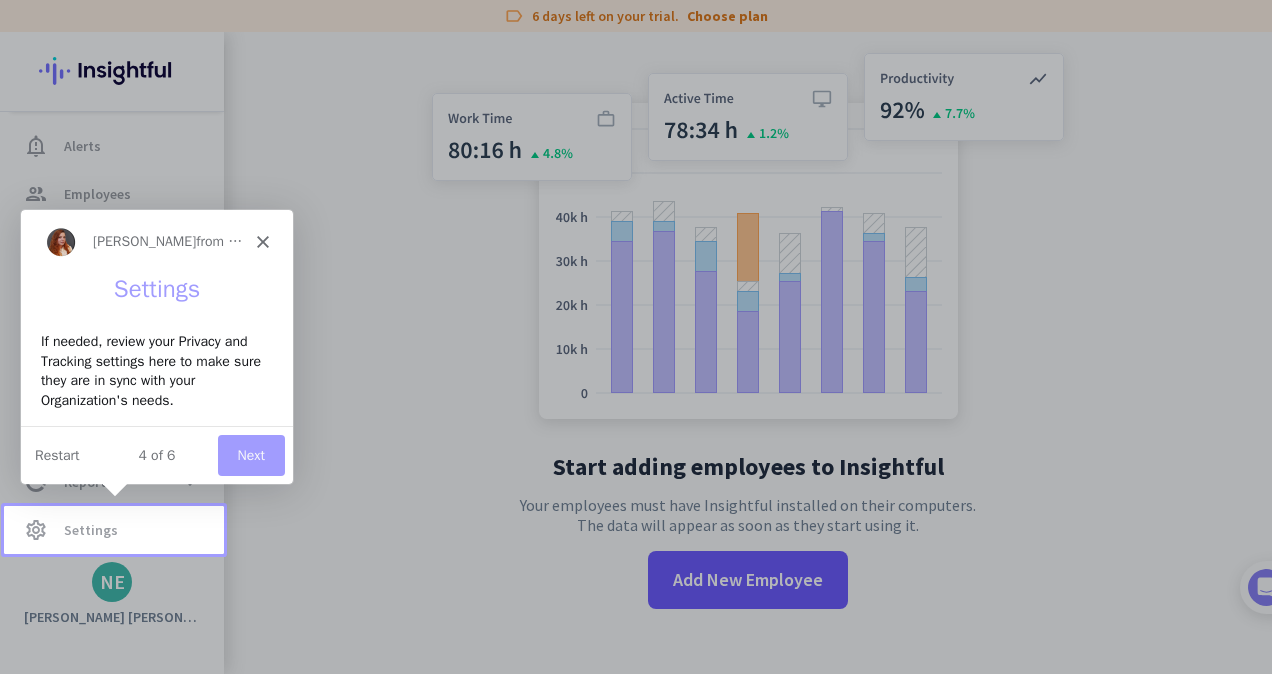 click on "Next" at bounding box center (250, 453) 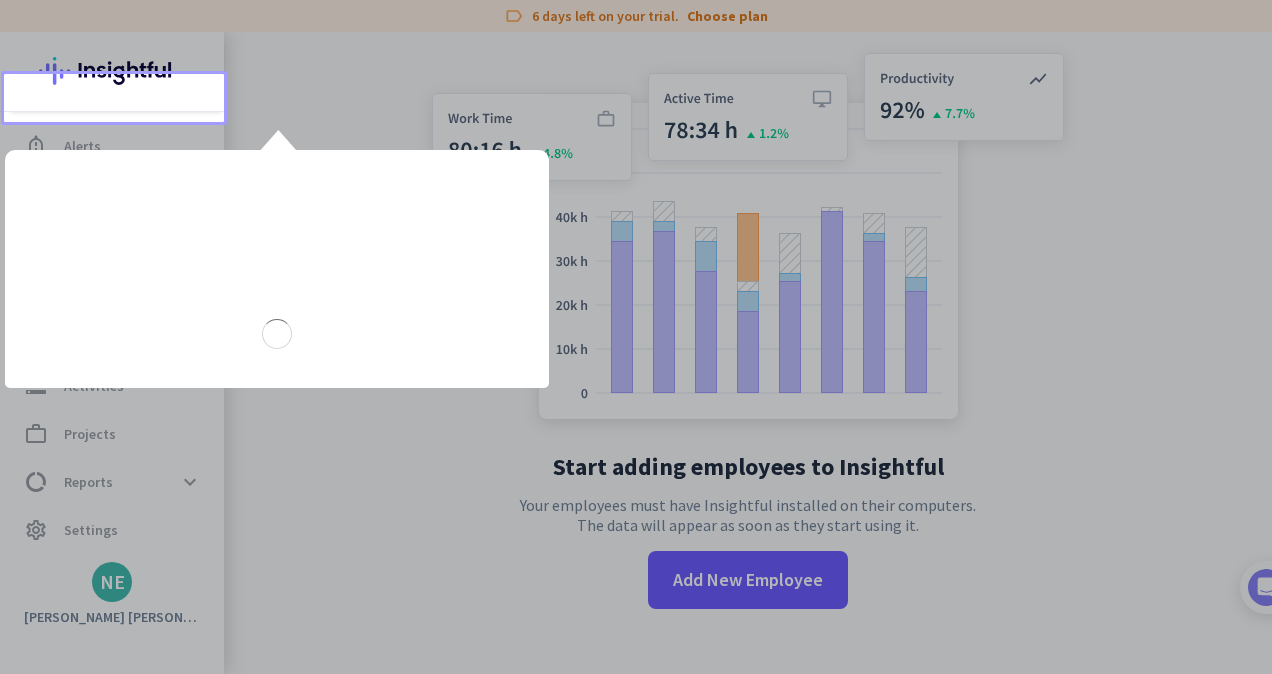 scroll, scrollTop: 0, scrollLeft: 0, axis: both 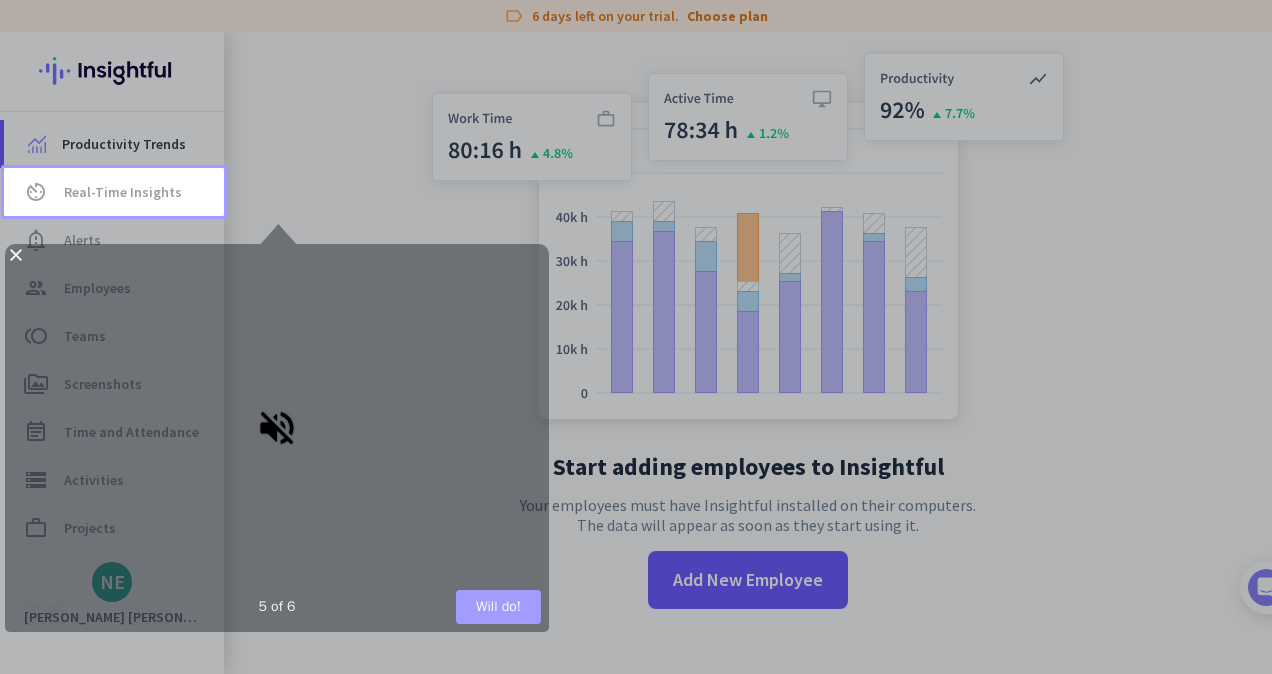 click at bounding box center [277, 428] 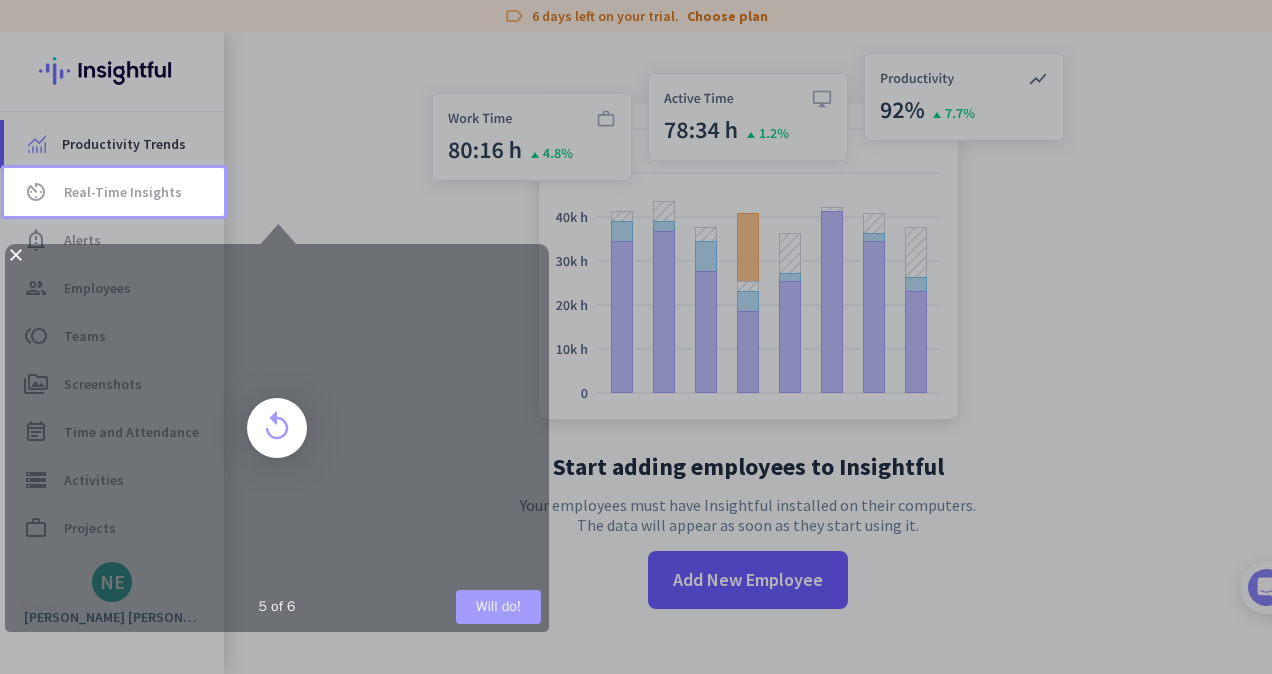 click 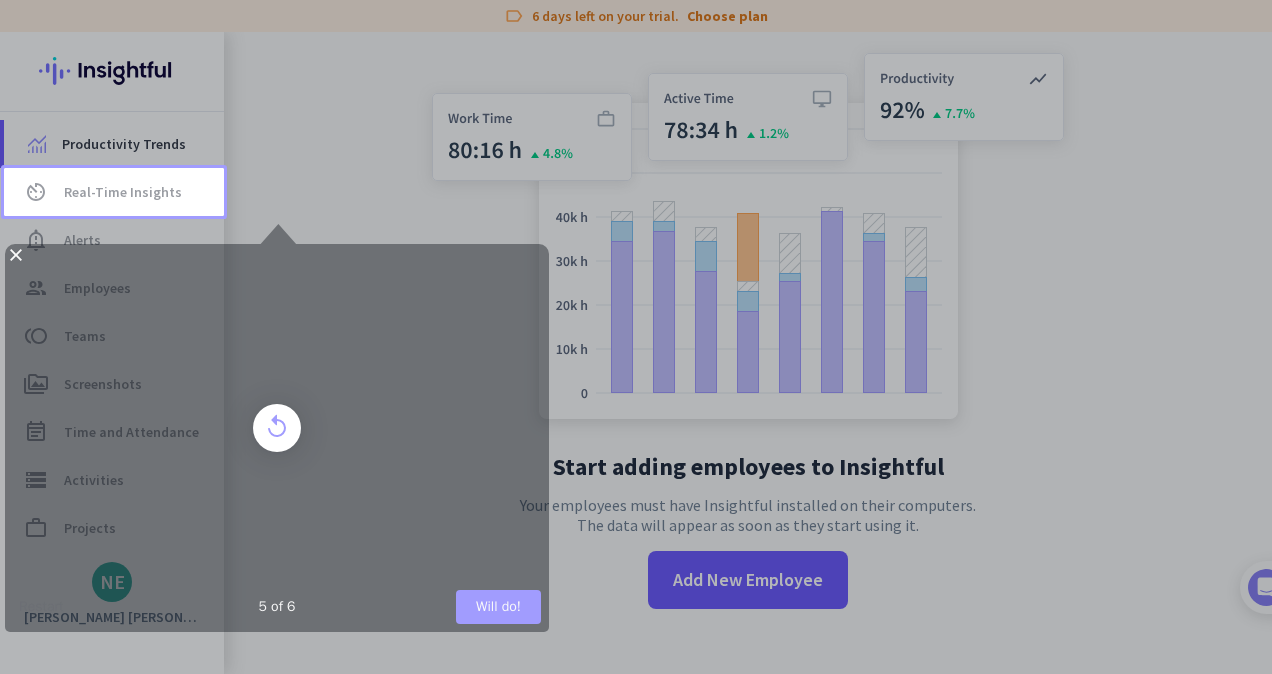 click on "Will do!" at bounding box center [498, 607] 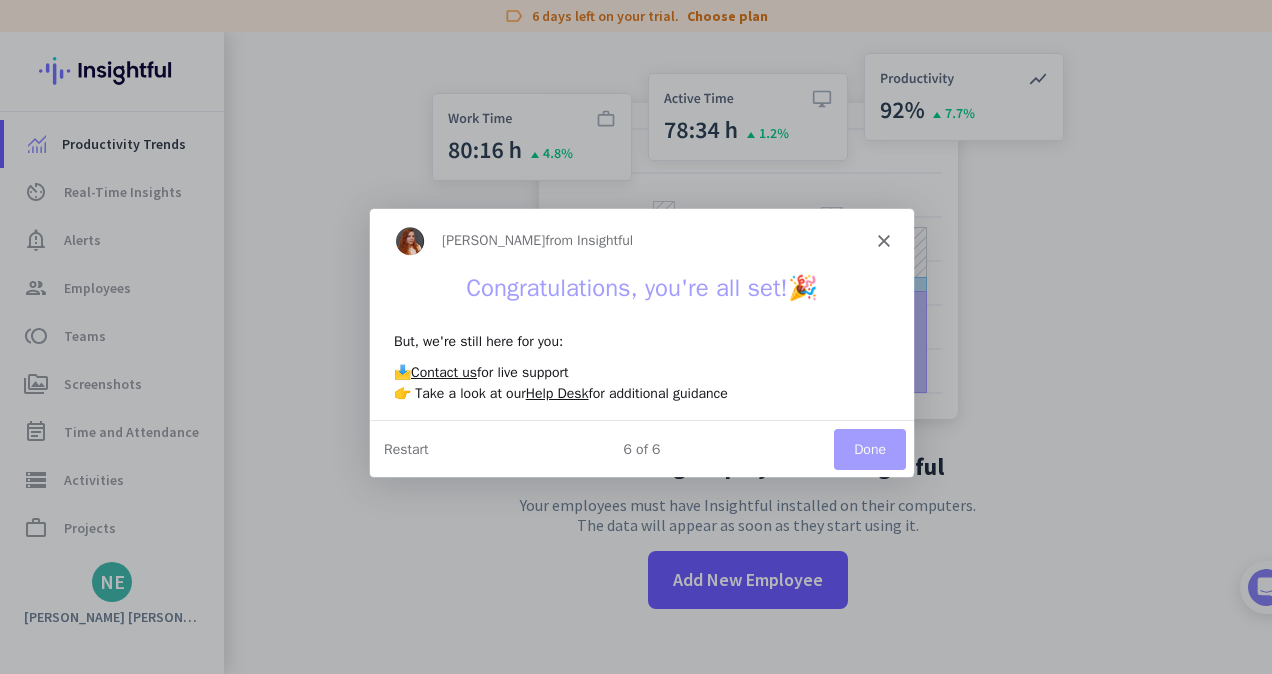scroll, scrollTop: 0, scrollLeft: 0, axis: both 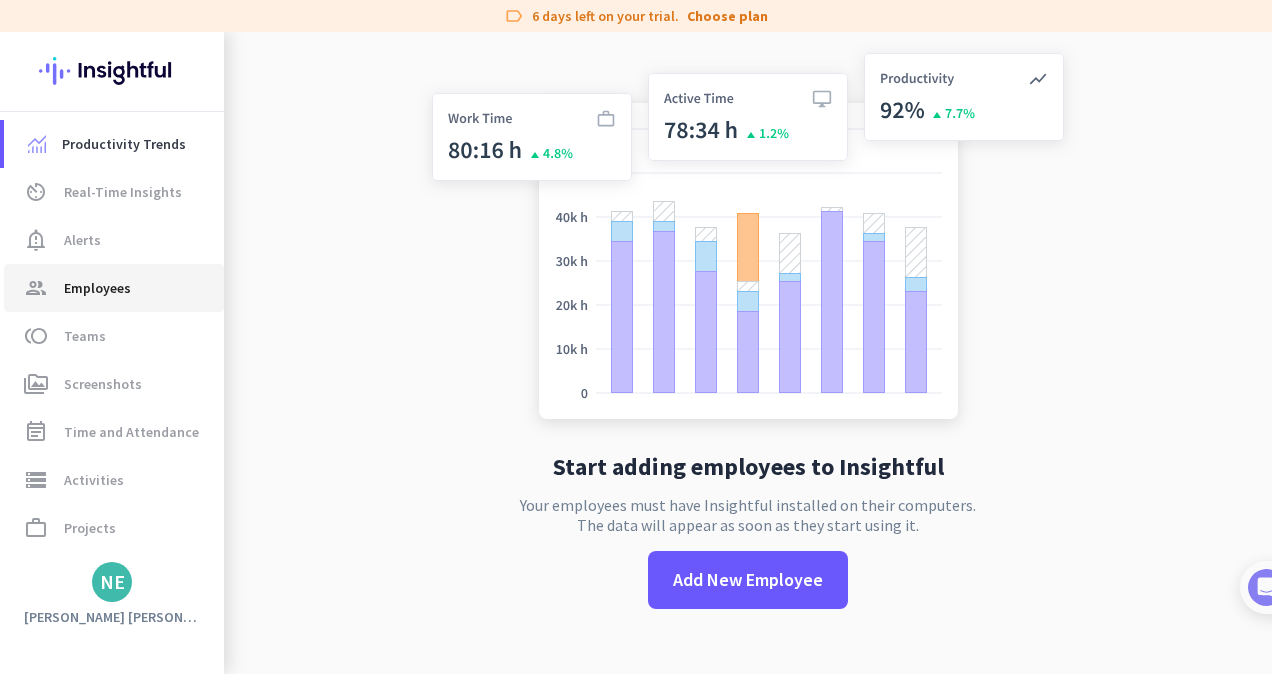 click on "Employees" 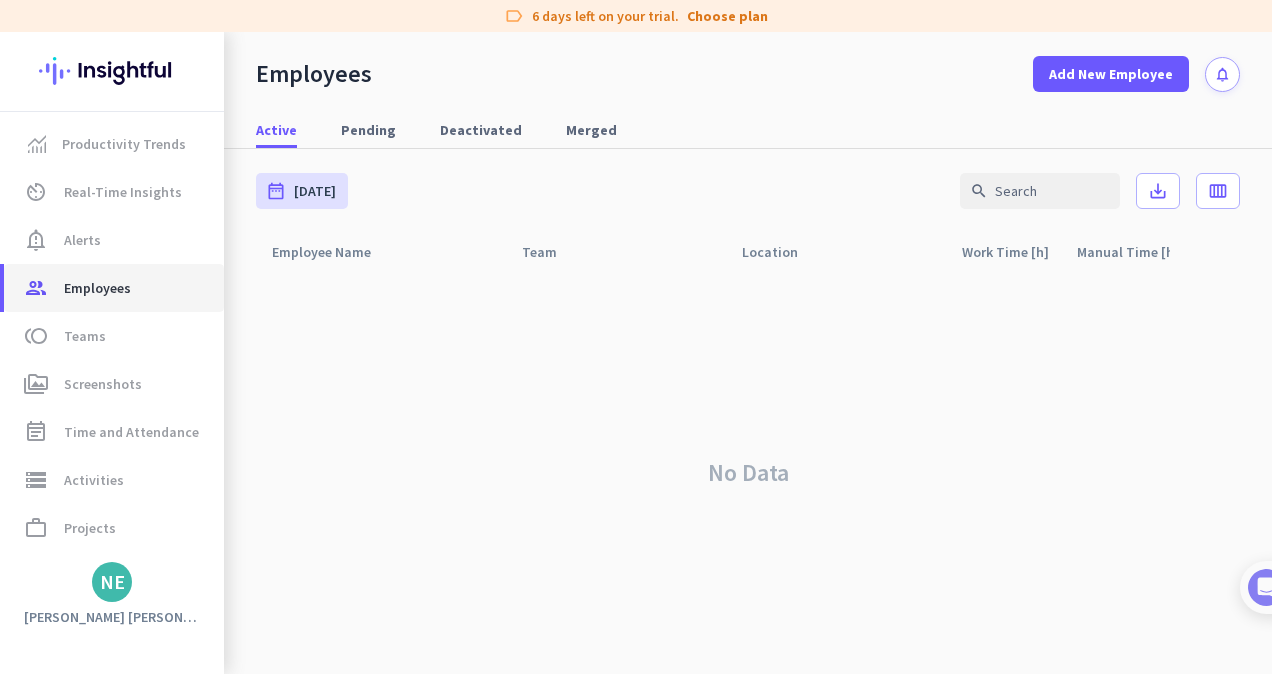 scroll, scrollTop: 0, scrollLeft: 0, axis: both 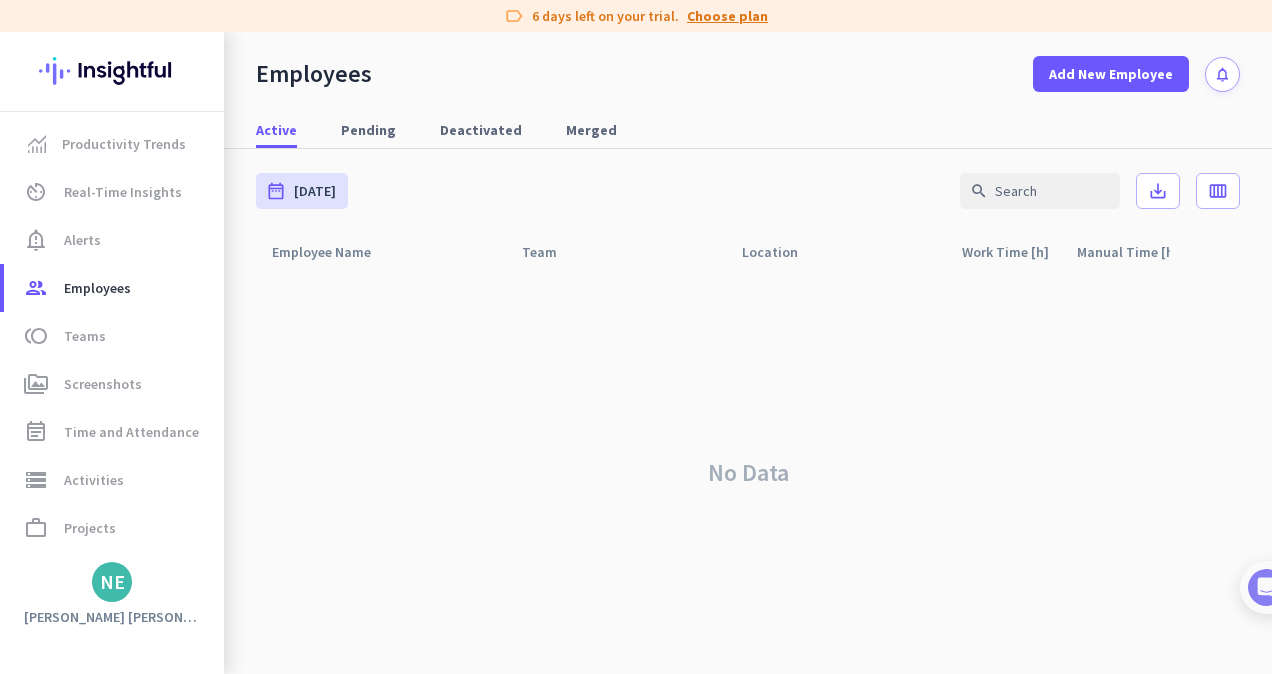 click on "Choose plan" 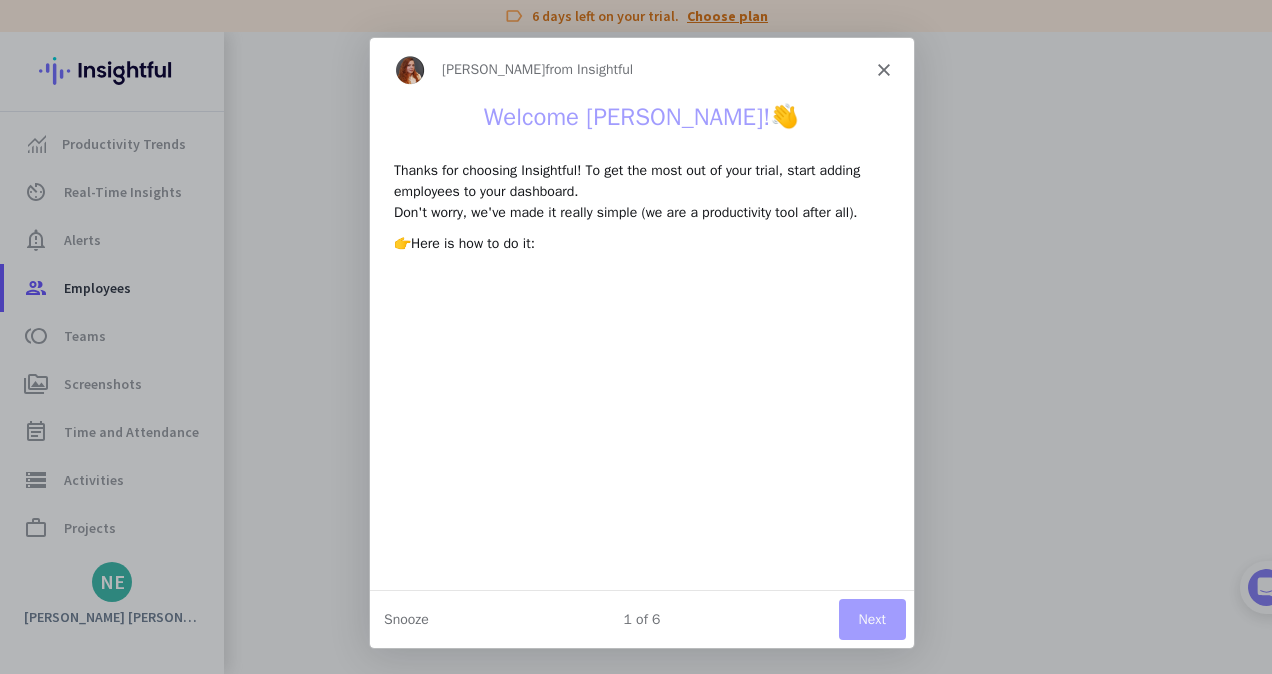 scroll, scrollTop: 0, scrollLeft: 0, axis: both 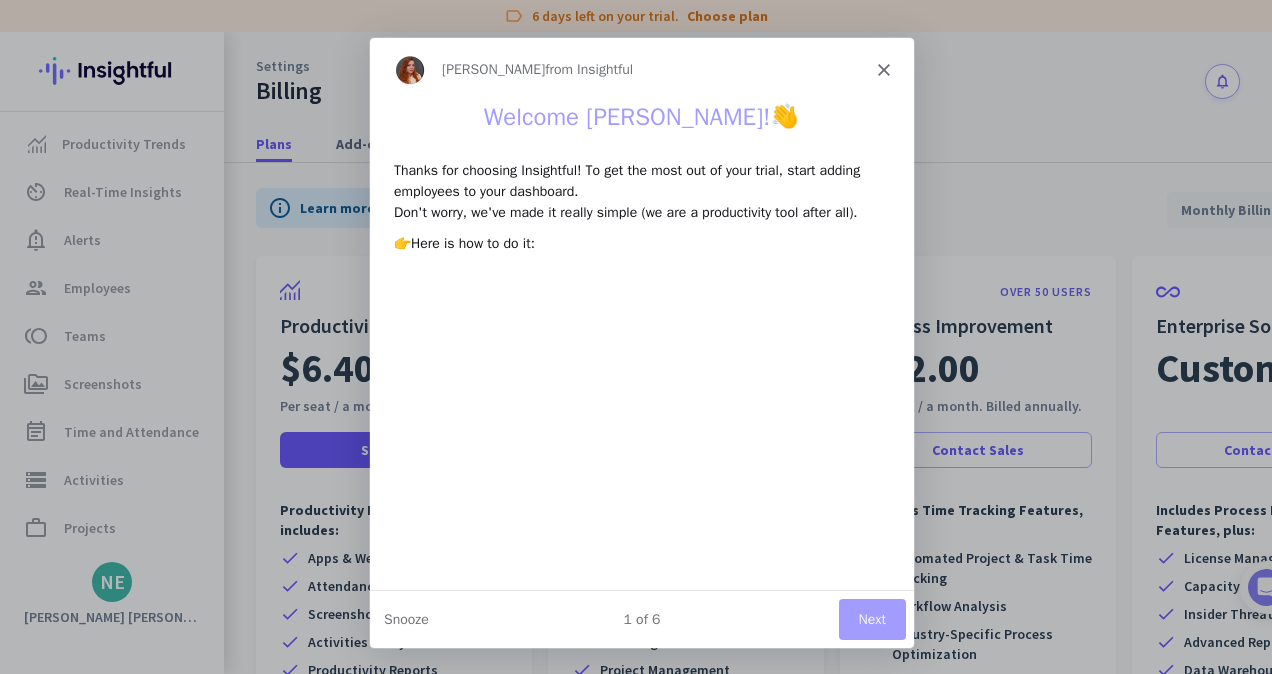 click on "Tamara  from Insightful" at bounding box center [641, 69] 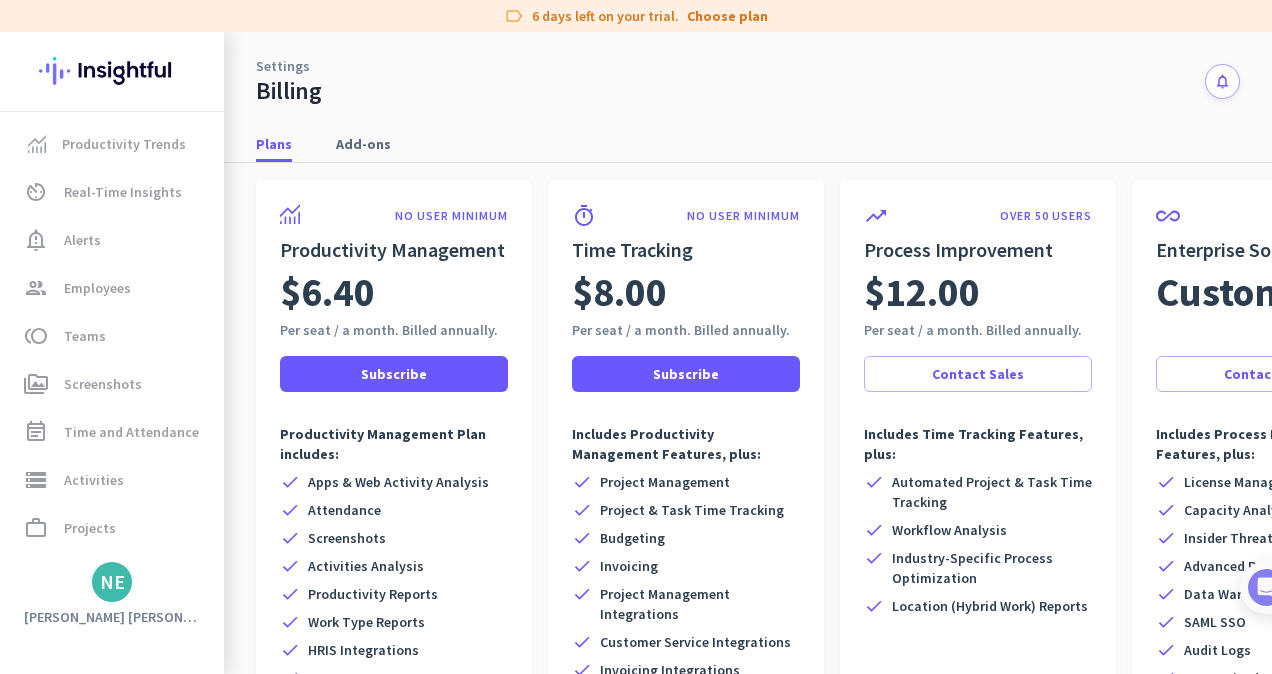 scroll, scrollTop: 77, scrollLeft: 0, axis: vertical 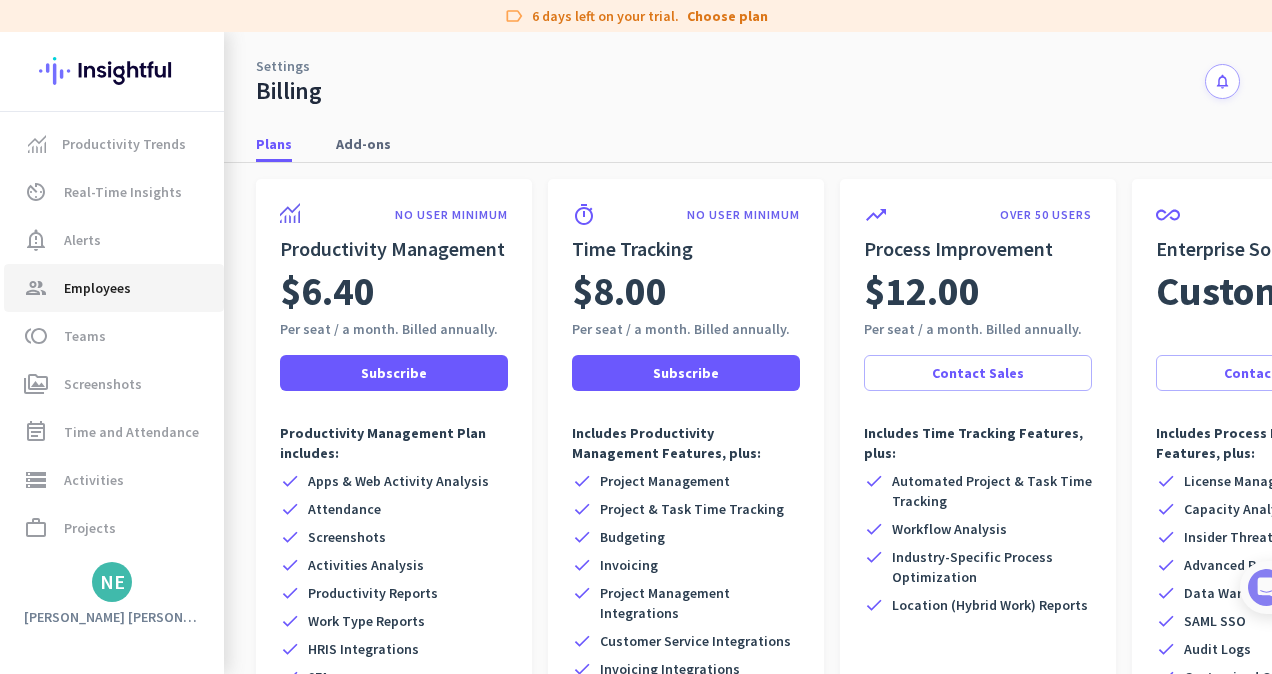 click on "group  Employees" 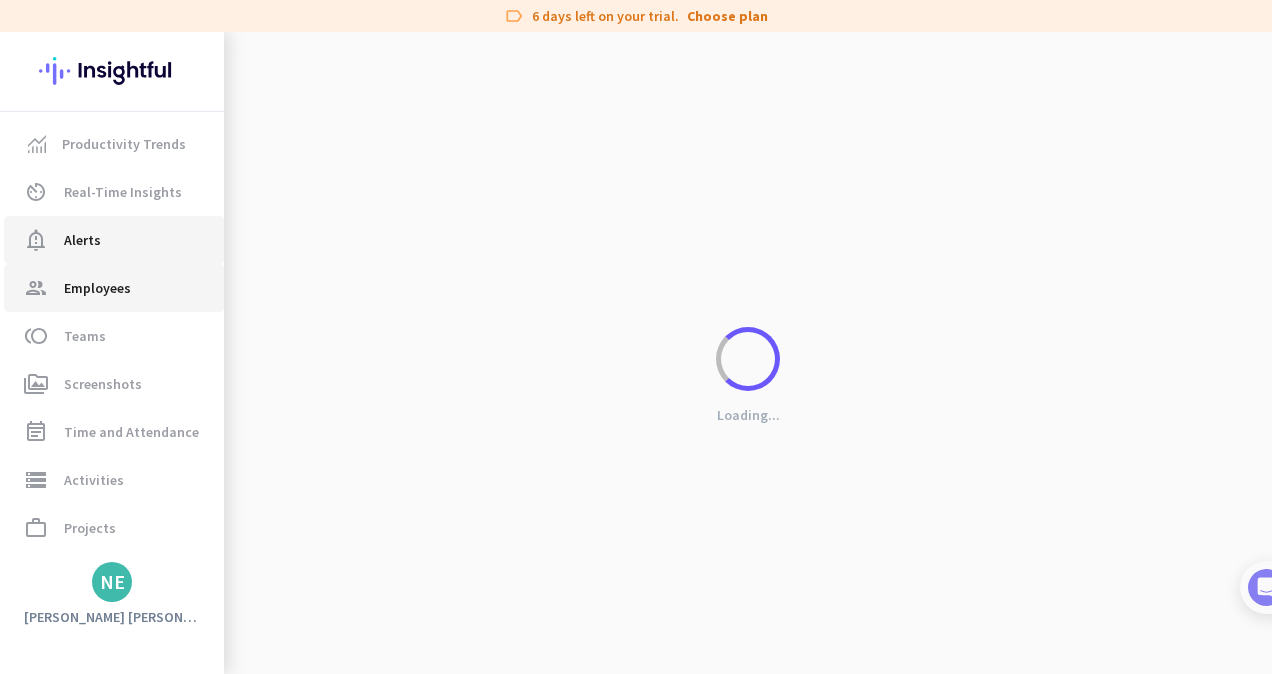 scroll, scrollTop: 0, scrollLeft: 0, axis: both 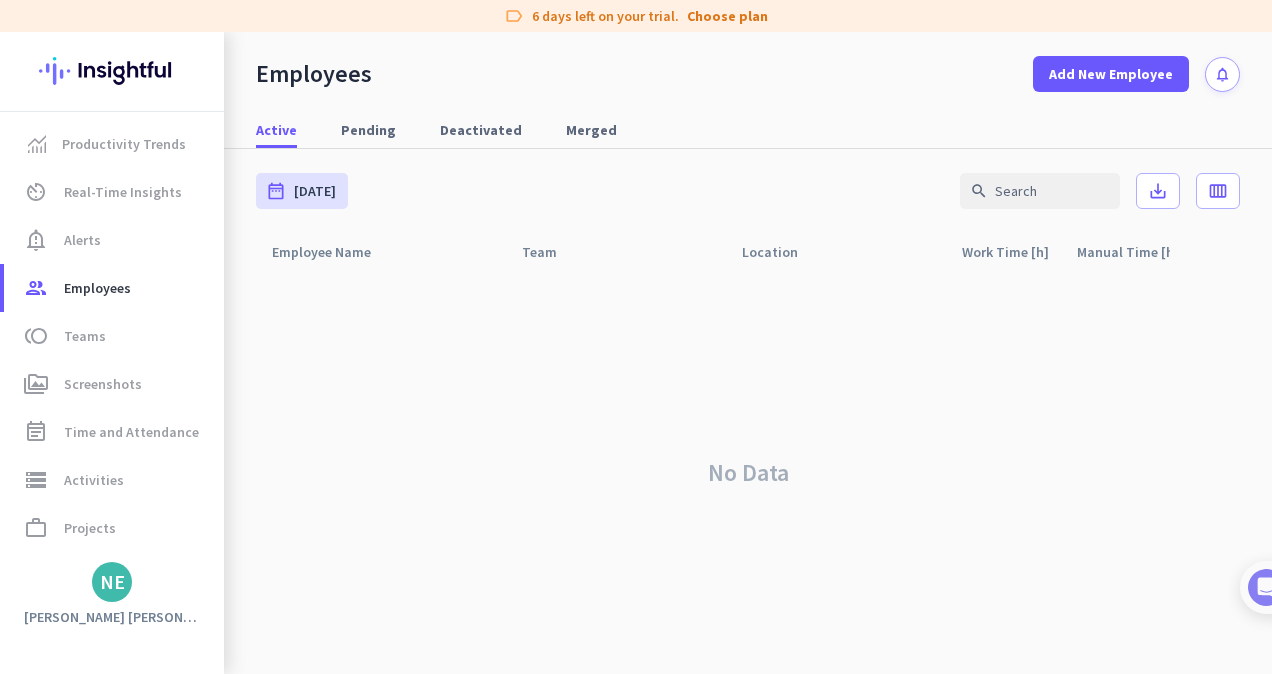 click on "Employee Name  arrow_drop_up" 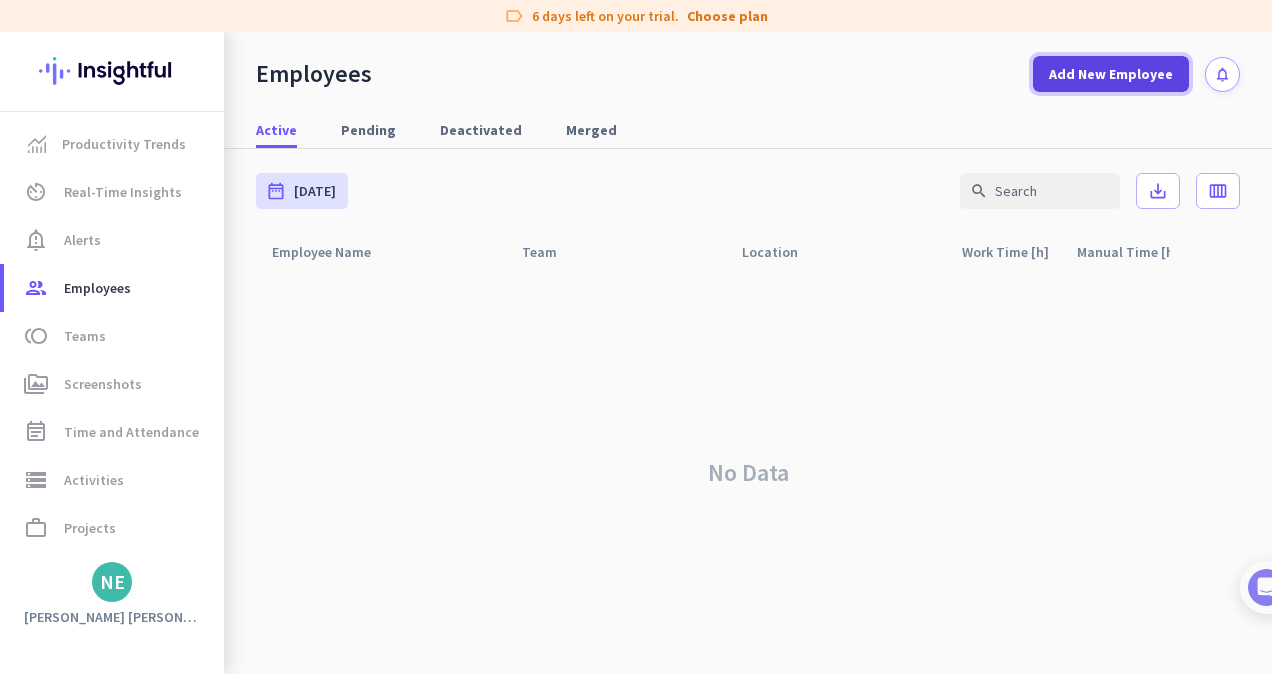click on "Add New Employee" at bounding box center (1111, 74) 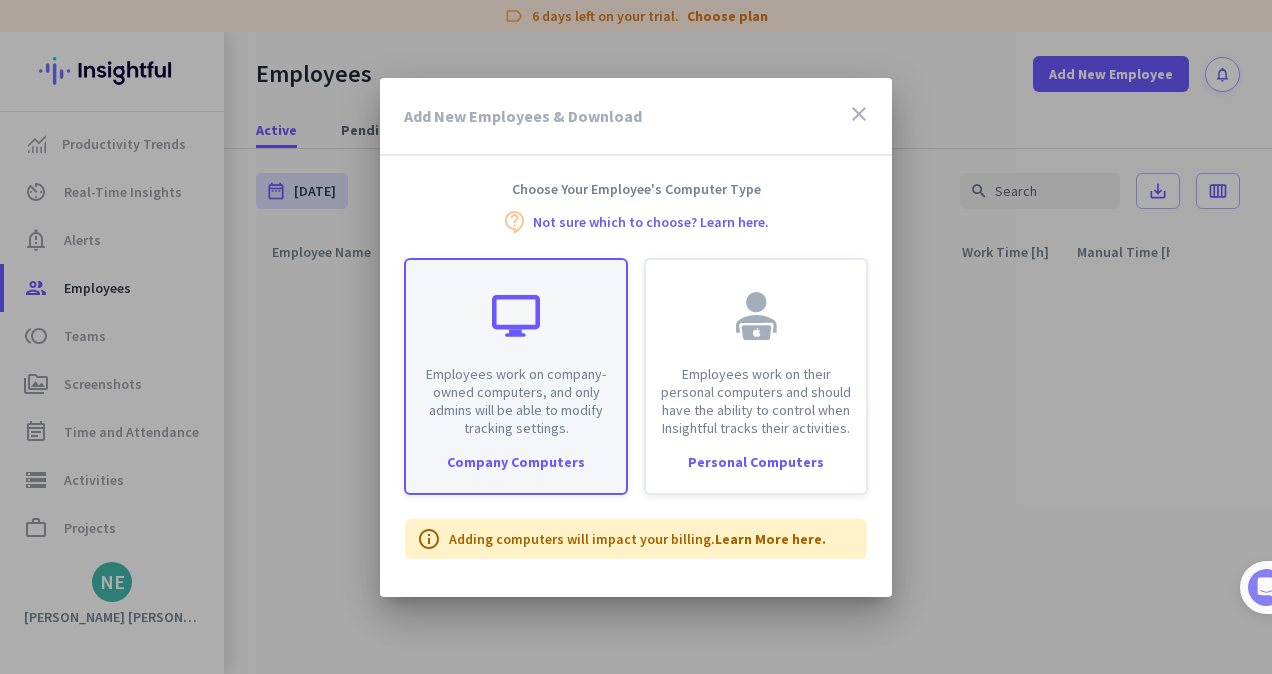 click at bounding box center (516, 316) 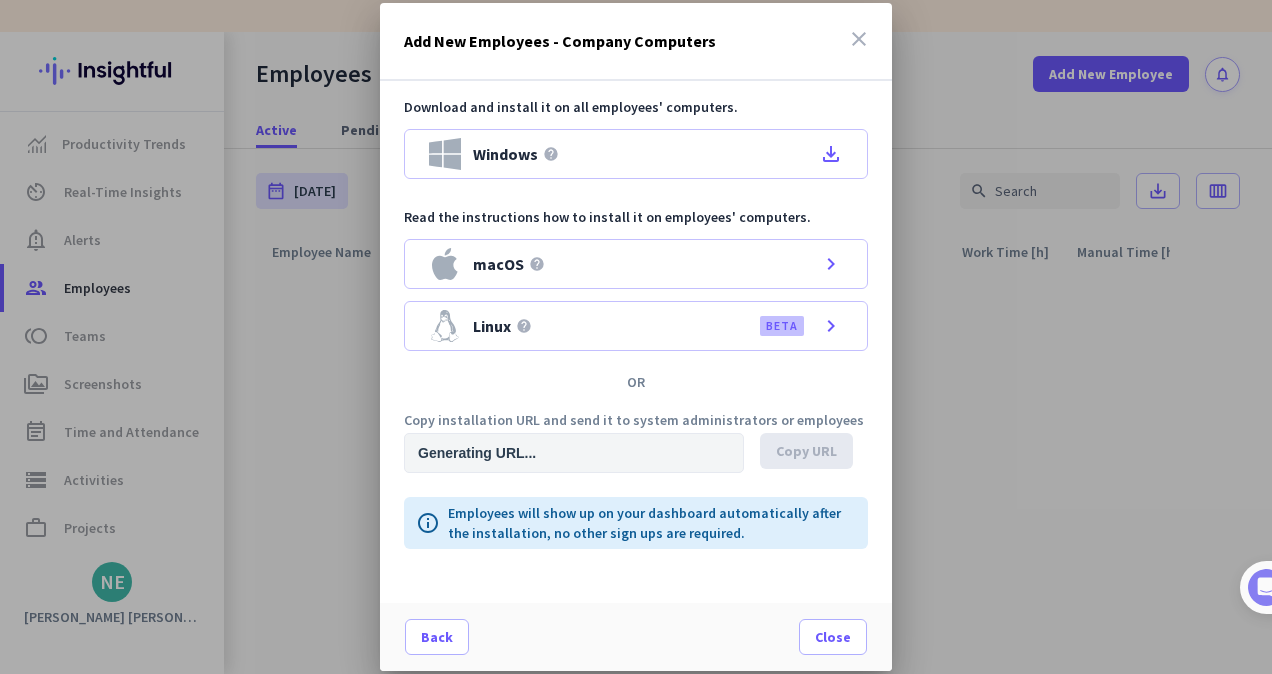 type on "https://app.insightful.io/#/installation/company?token=eyJhbGciOiJIUzI1NiIsInR5cCI6IkpXVCJ9.eyJvcmdhbml6YXRpb25JZCI6IndfbnJnbHJlX2xwMDhpayIsImlhdCI6MTc1MzM1MjUwOCwiZXhwIjoxNzUzNTI1MzA4LCJhdWQiOlsiUFJPRCJdLCJpc3MiOiJQUk9EIn0.3r_S7u1vRlh3QLlA9593Y36bkVGS_cjRaiv5YbUbmVg&organizationId=w_nrglre_lp08ik" 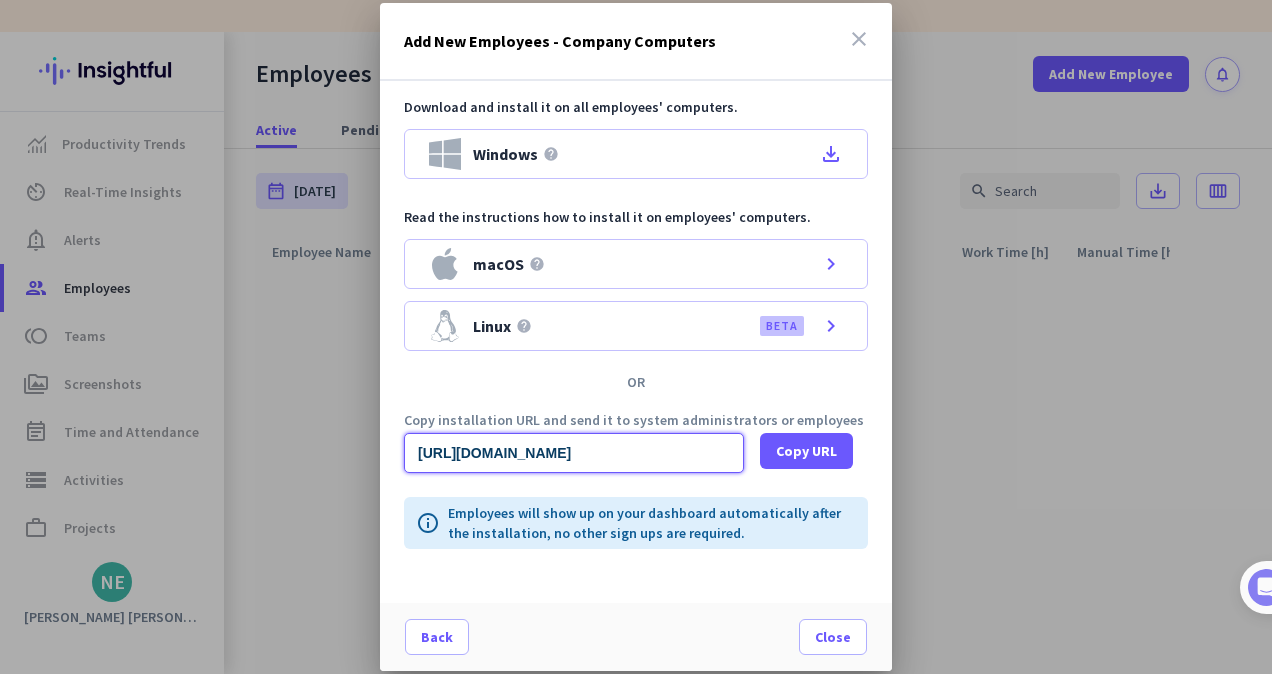 click on "https://app.insightful.io/#/installation/company?token=eyJhbGciOiJIUzI1NiIsInR5cCI6IkpXVCJ9.eyJvcmdhbml6YXRpb25JZCI6IndfbnJnbHJlX2xwMDhpayIsImlhdCI6MTc1MzM1MjUwOCwiZXhwIjoxNzUzNTI1MzA4LCJhdWQiOlsiUFJPRCJdLCJpc3MiOiJQUk9EIn0.3r_S7u1vRlh3QLlA9593Y36bkVGS_cjRaiv5YbUbmVg&organizationId=w_nrglre_lp08ik" at bounding box center [574, 453] 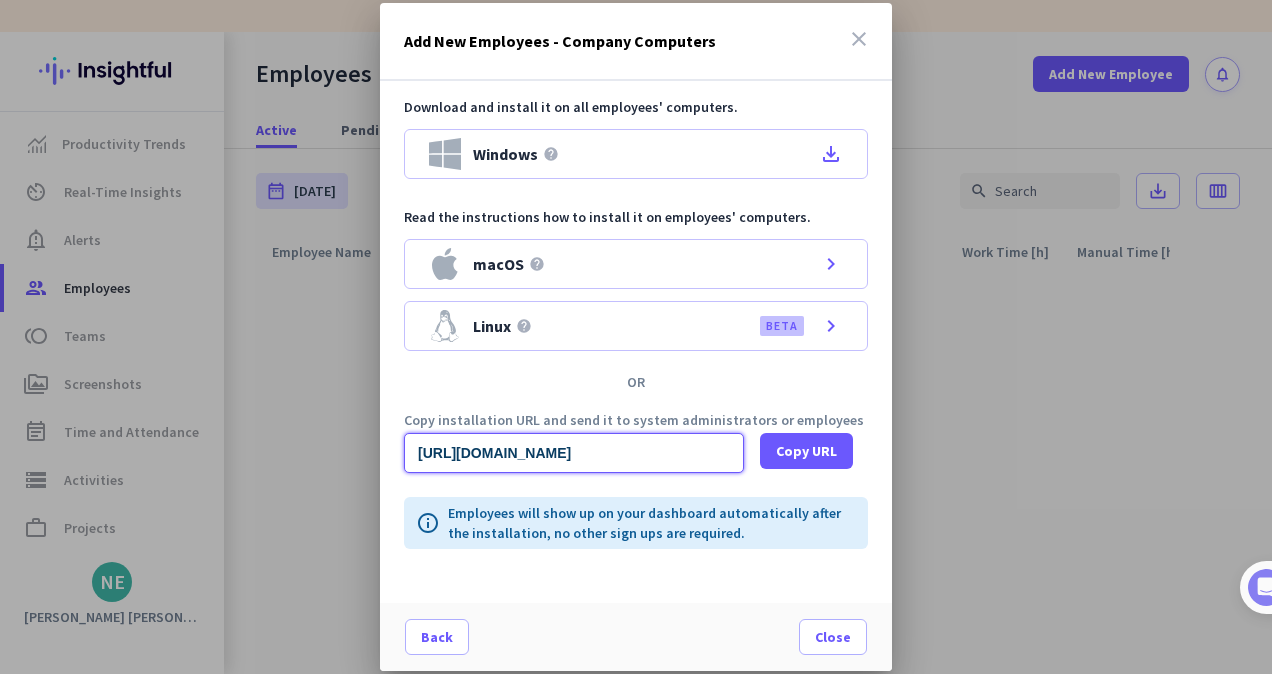 scroll, scrollTop: 0, scrollLeft: 1979, axis: horizontal 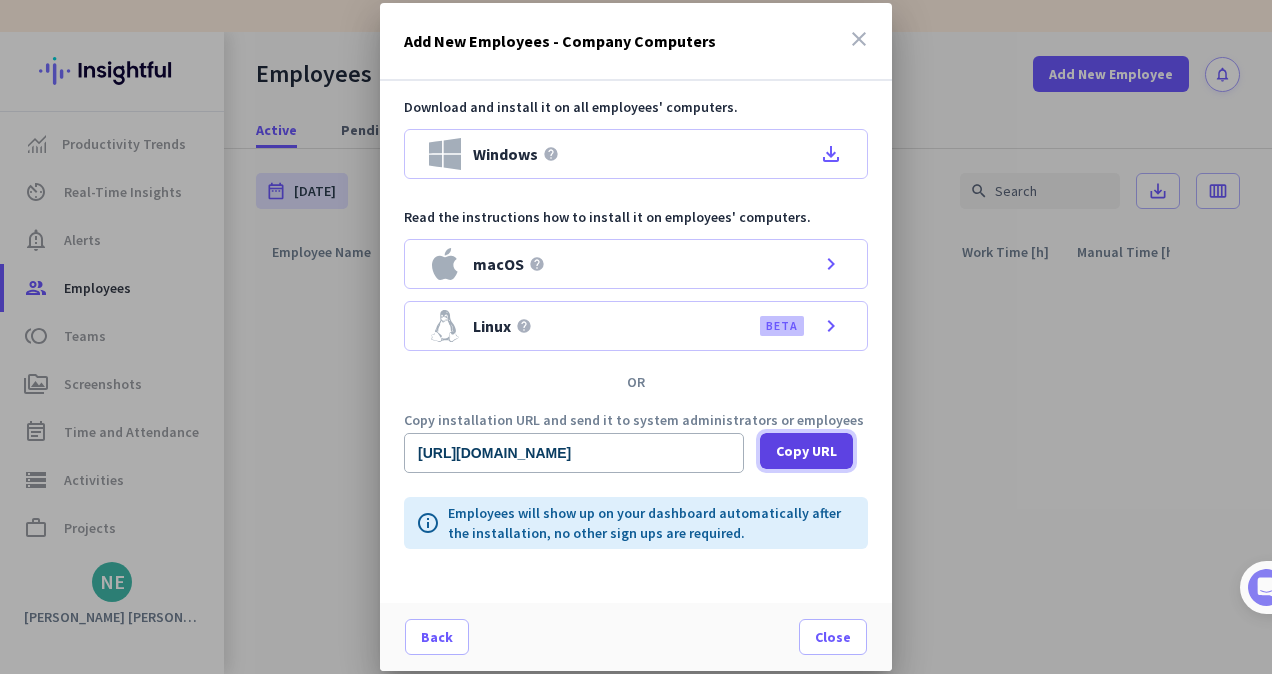 click on "Copy URL" at bounding box center (806, 451) 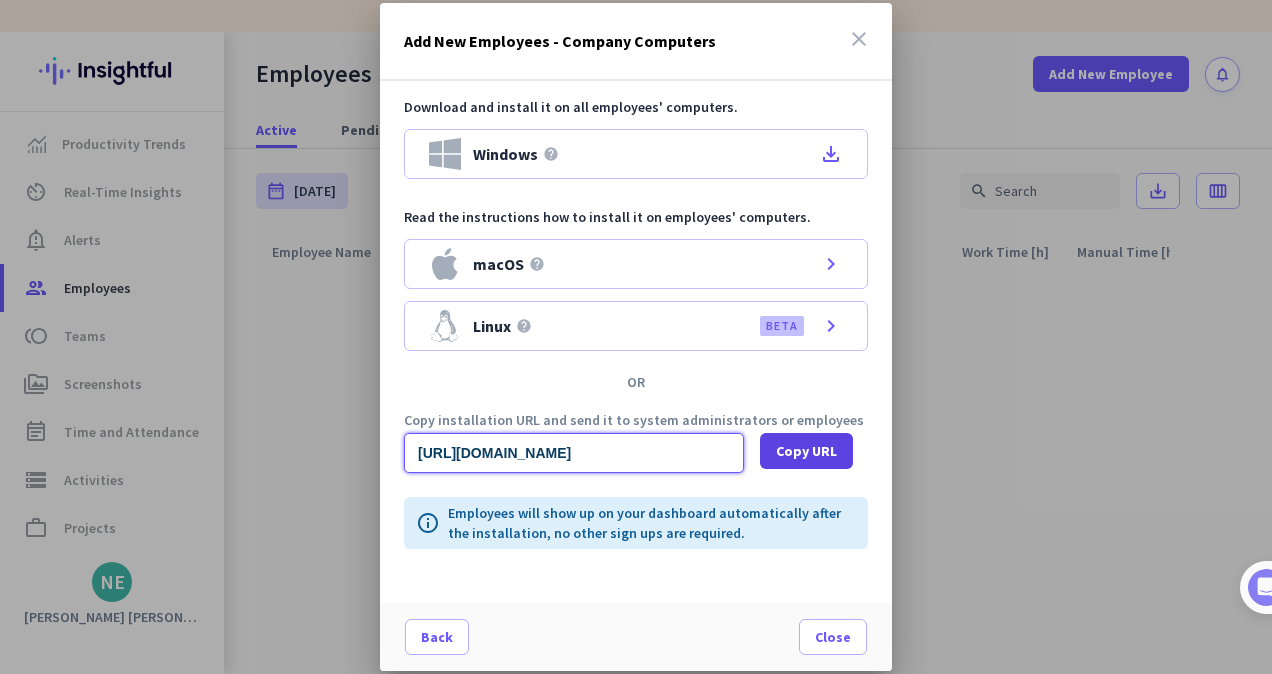 scroll, scrollTop: 0, scrollLeft: 0, axis: both 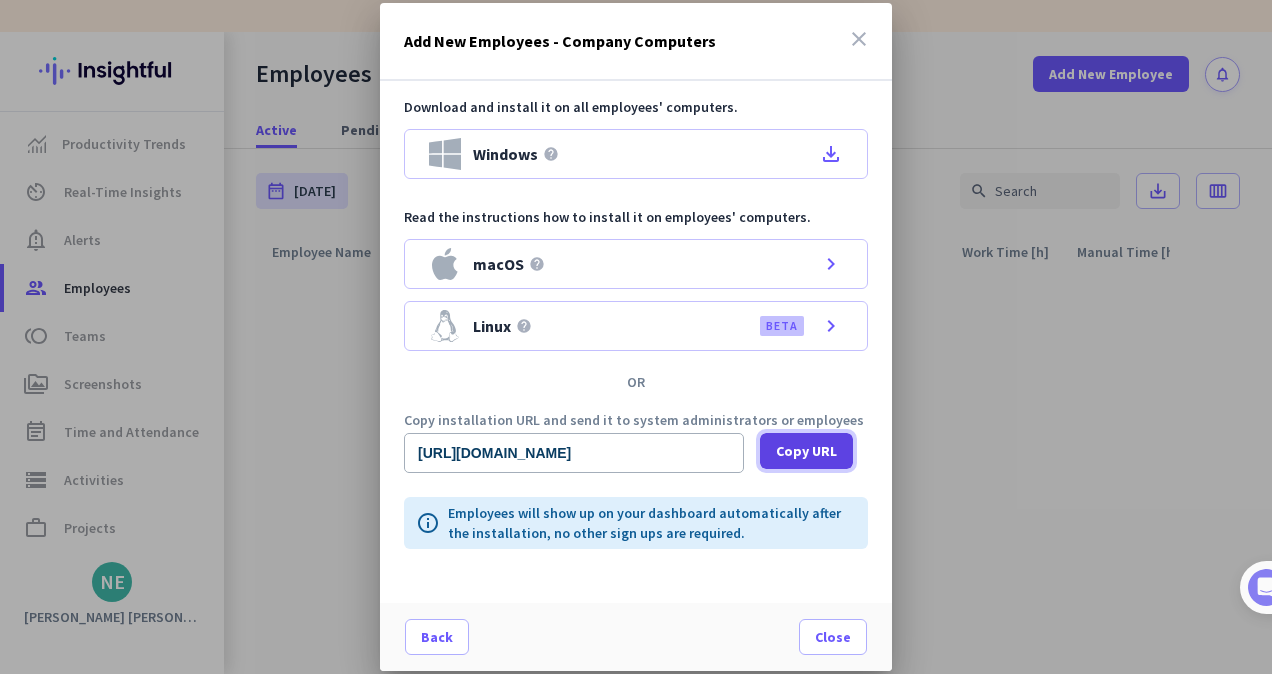 click on "Copy URL" at bounding box center [806, 451] 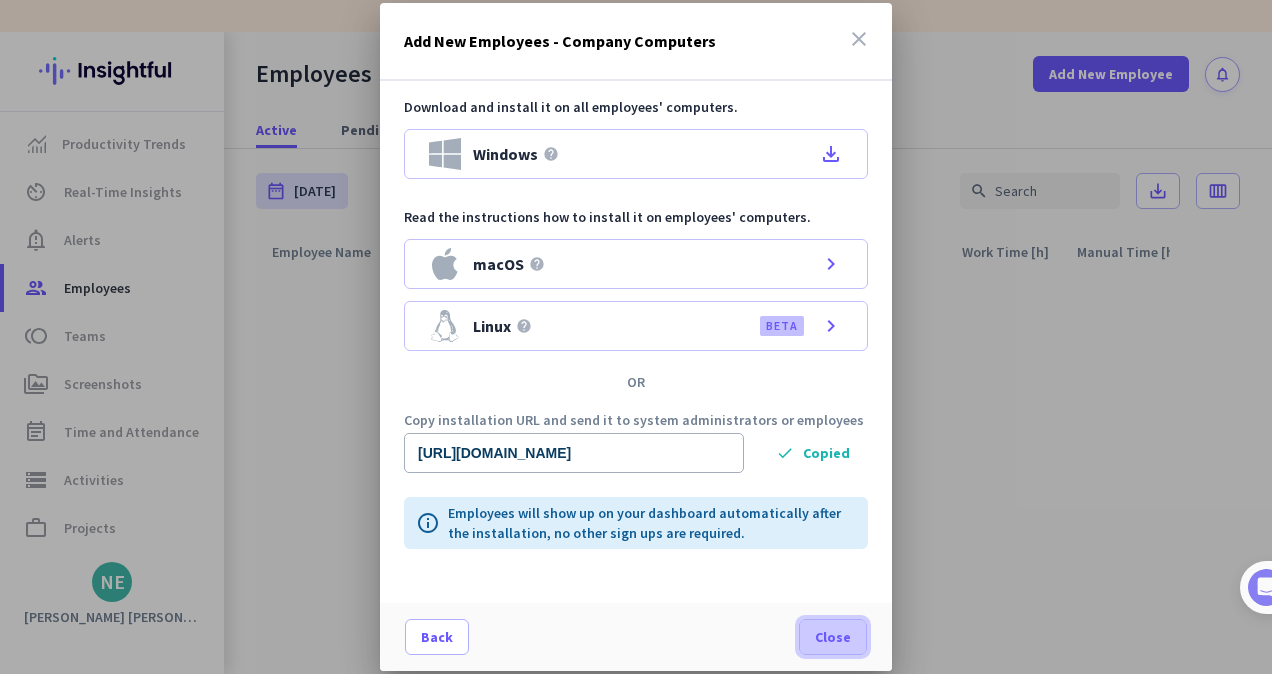 click on "Close" at bounding box center (833, 637) 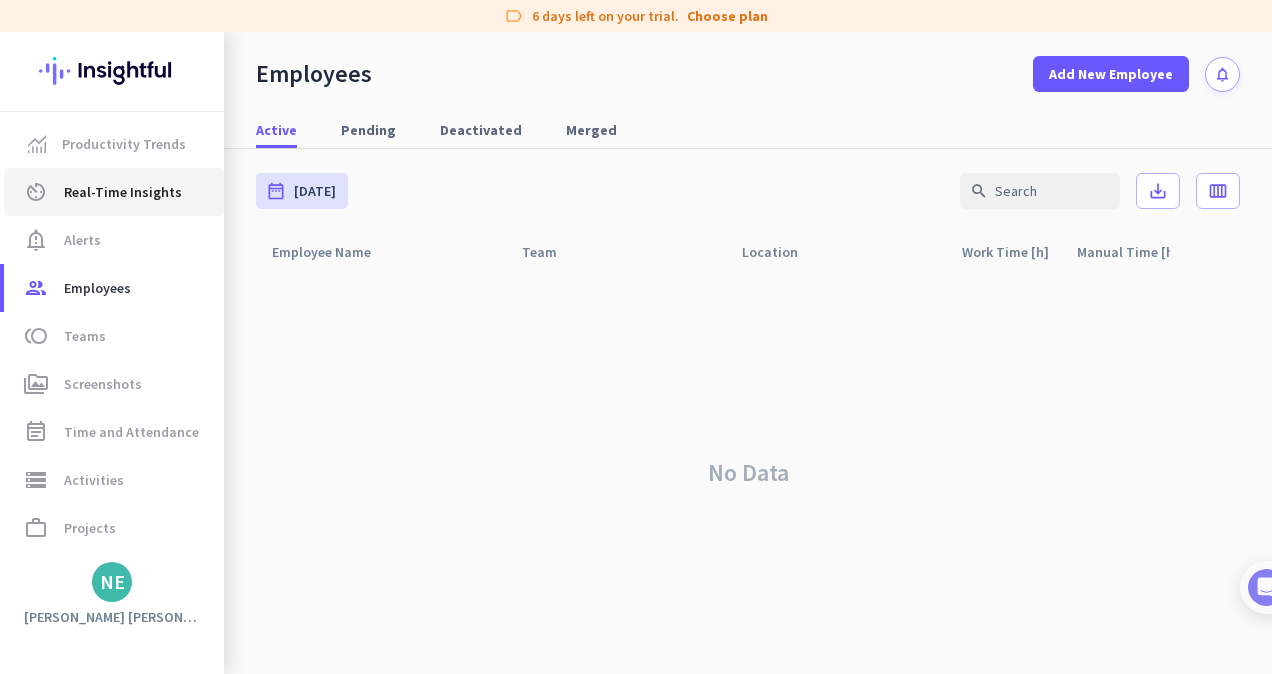 click on "Real-Time Insights" 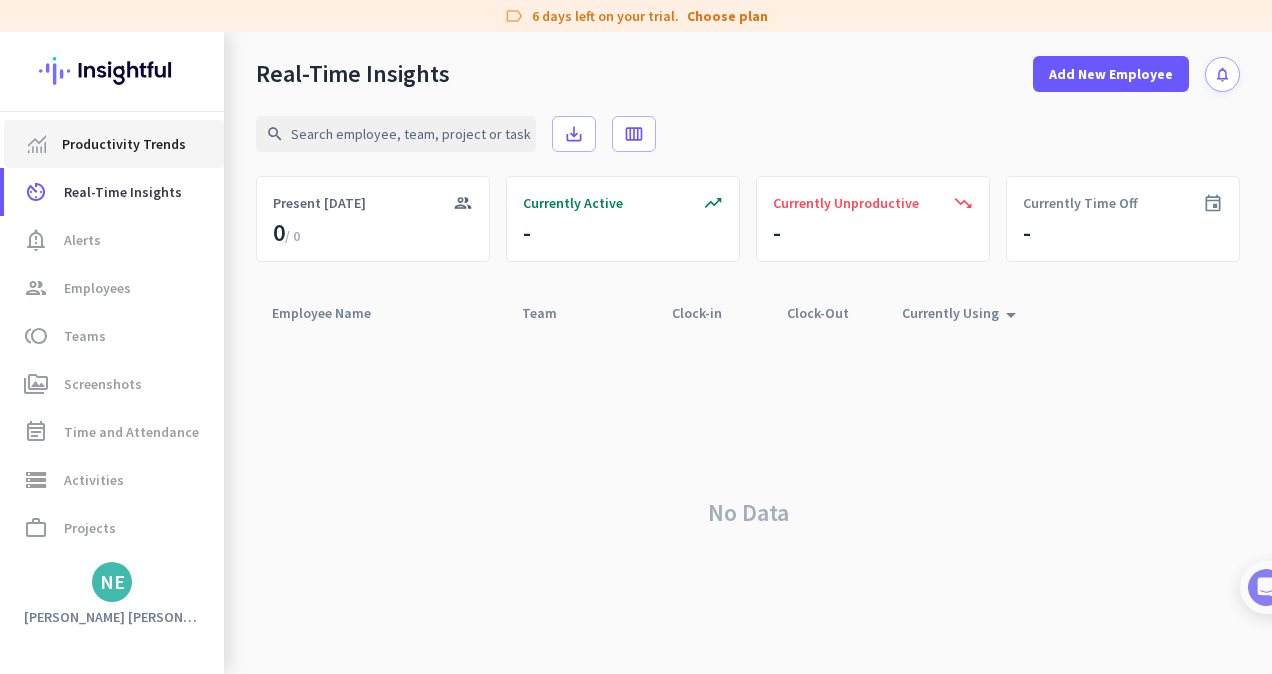 click on "Productivity Trends" 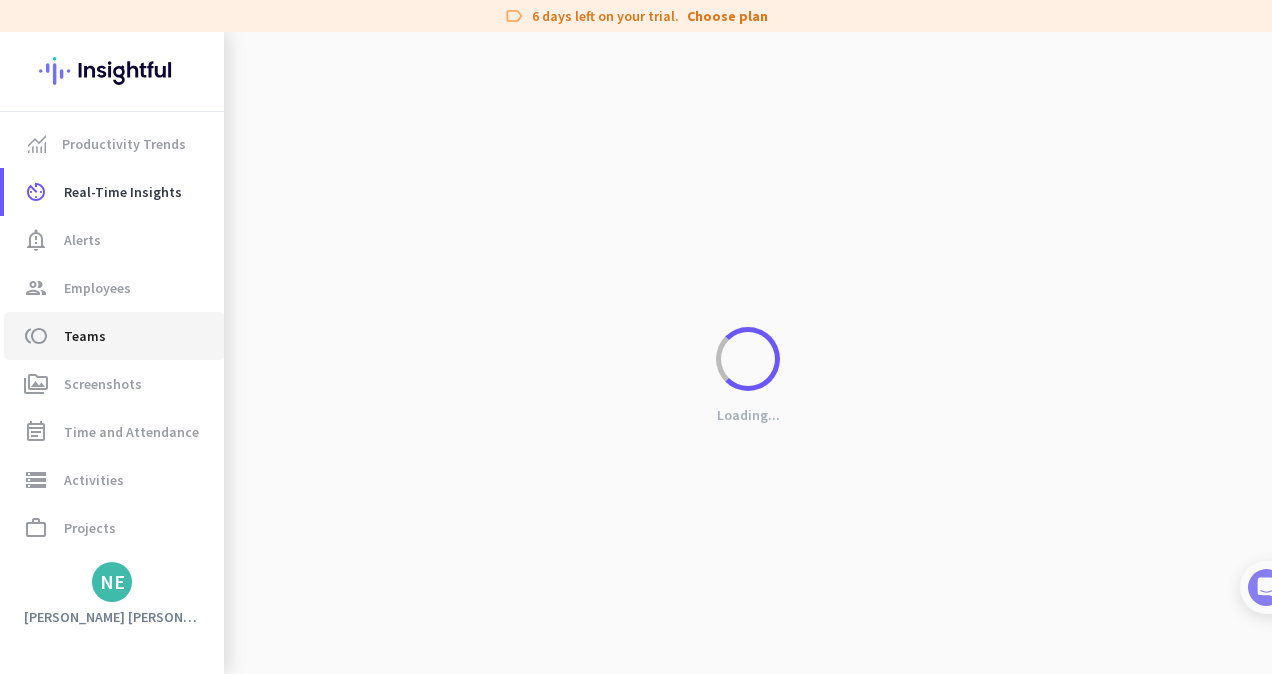 click on "Teams" 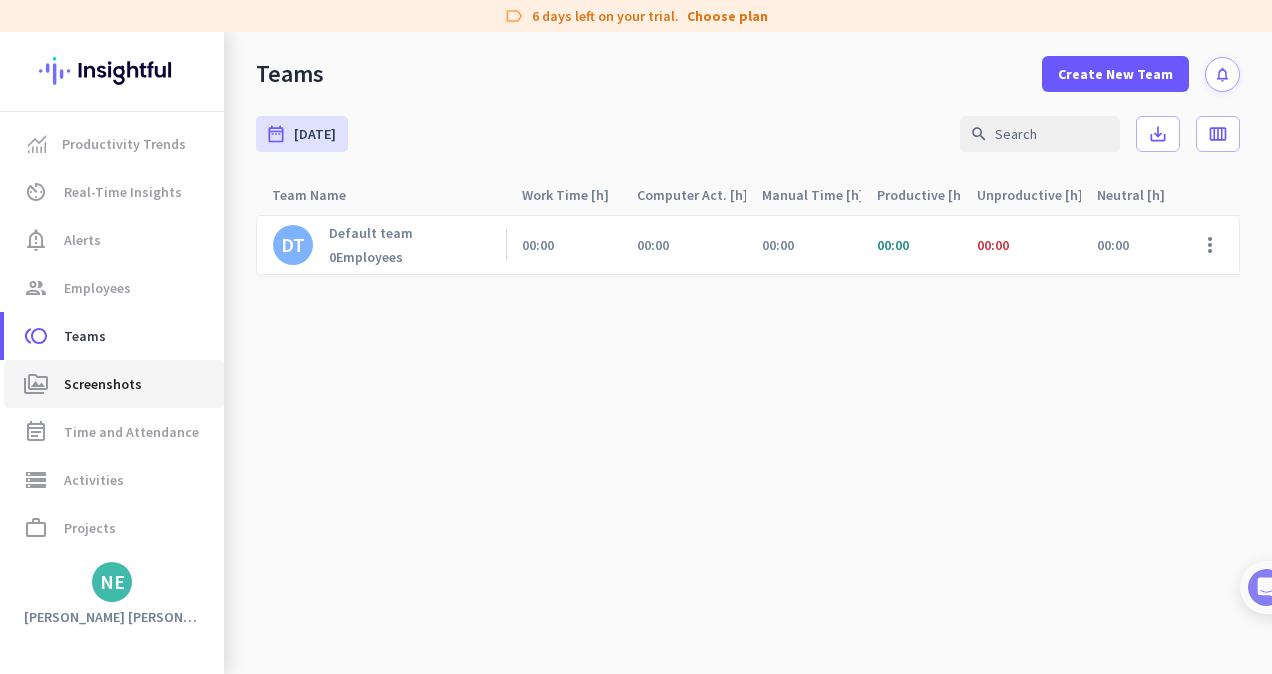 click on "Screenshots" 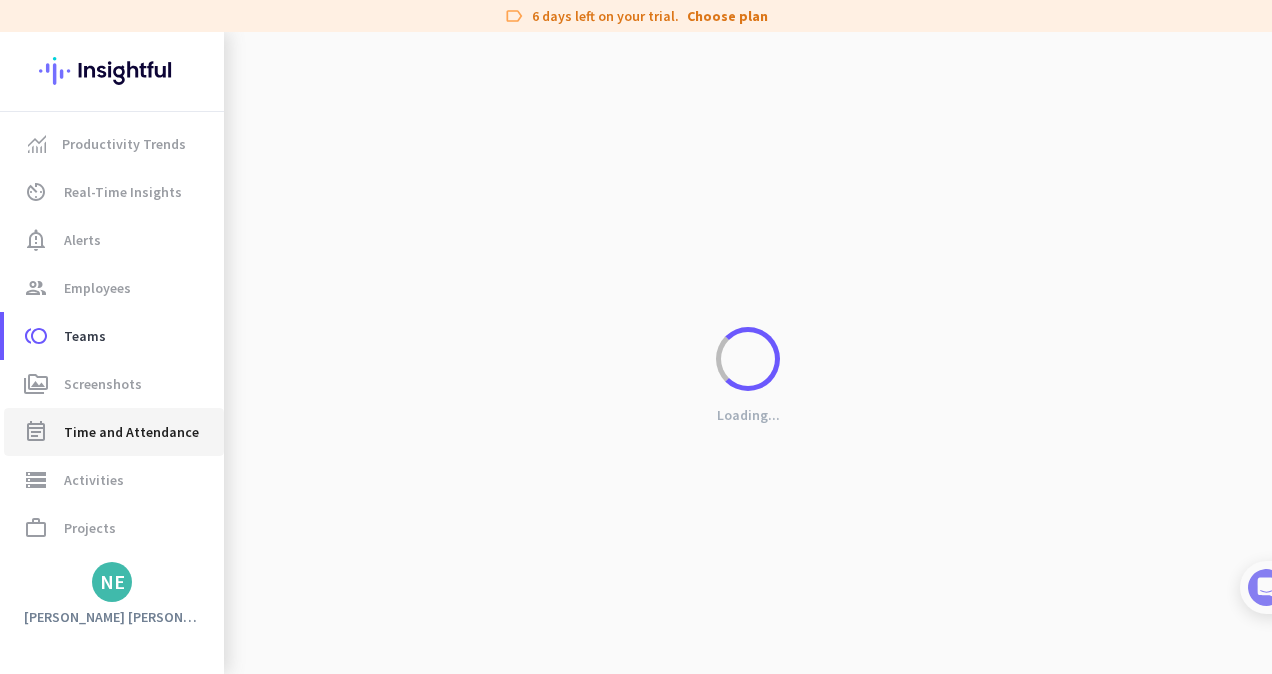 click on "Time and Attendance" 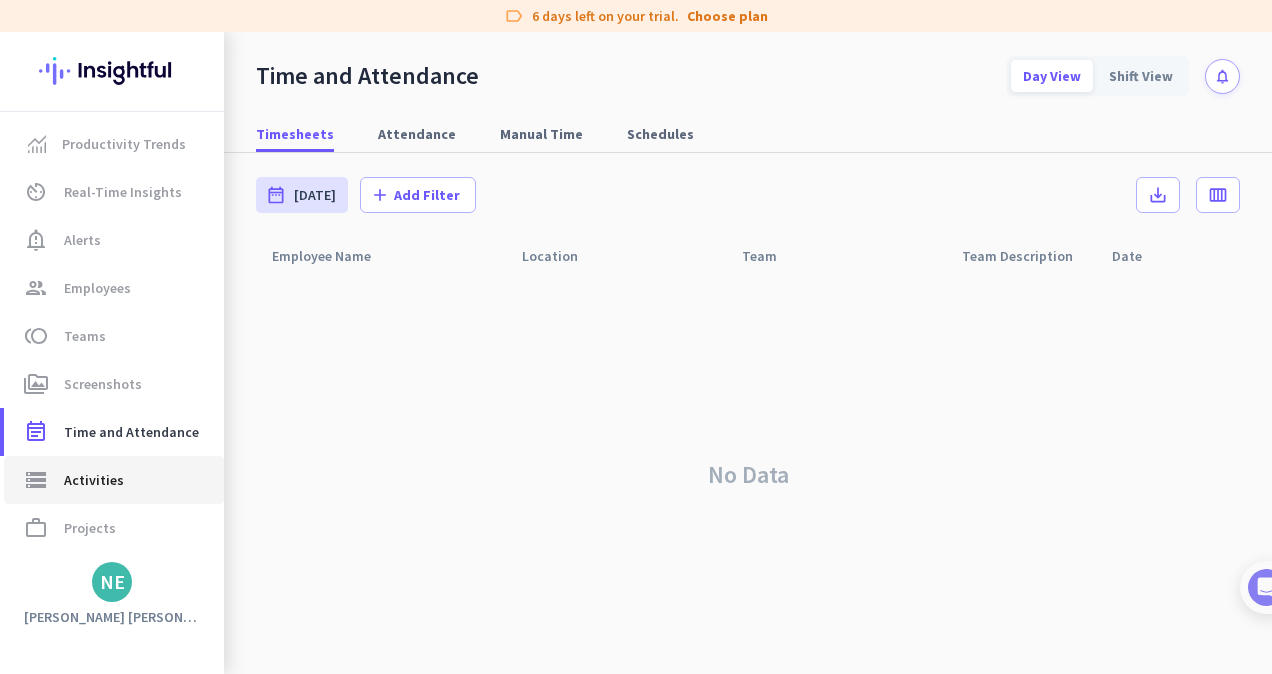 click on "storage  Activities" 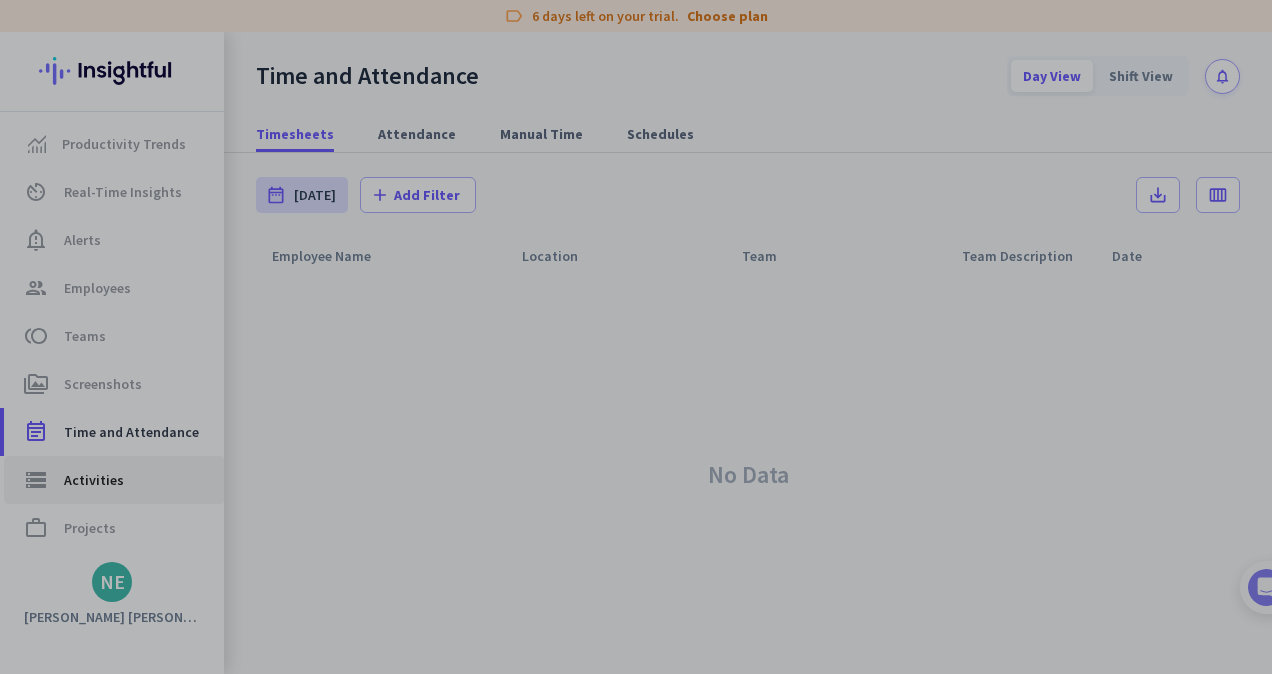 scroll, scrollTop: 0, scrollLeft: 0, axis: both 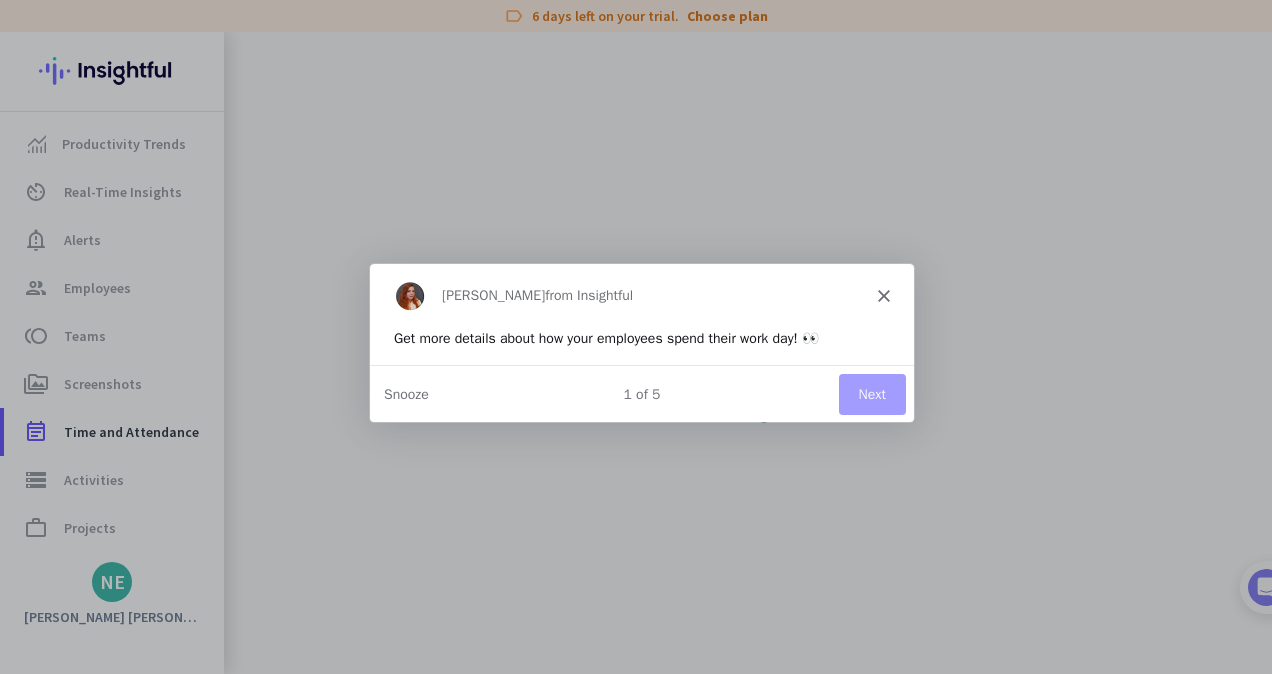 type on "Thu, Jul 24" 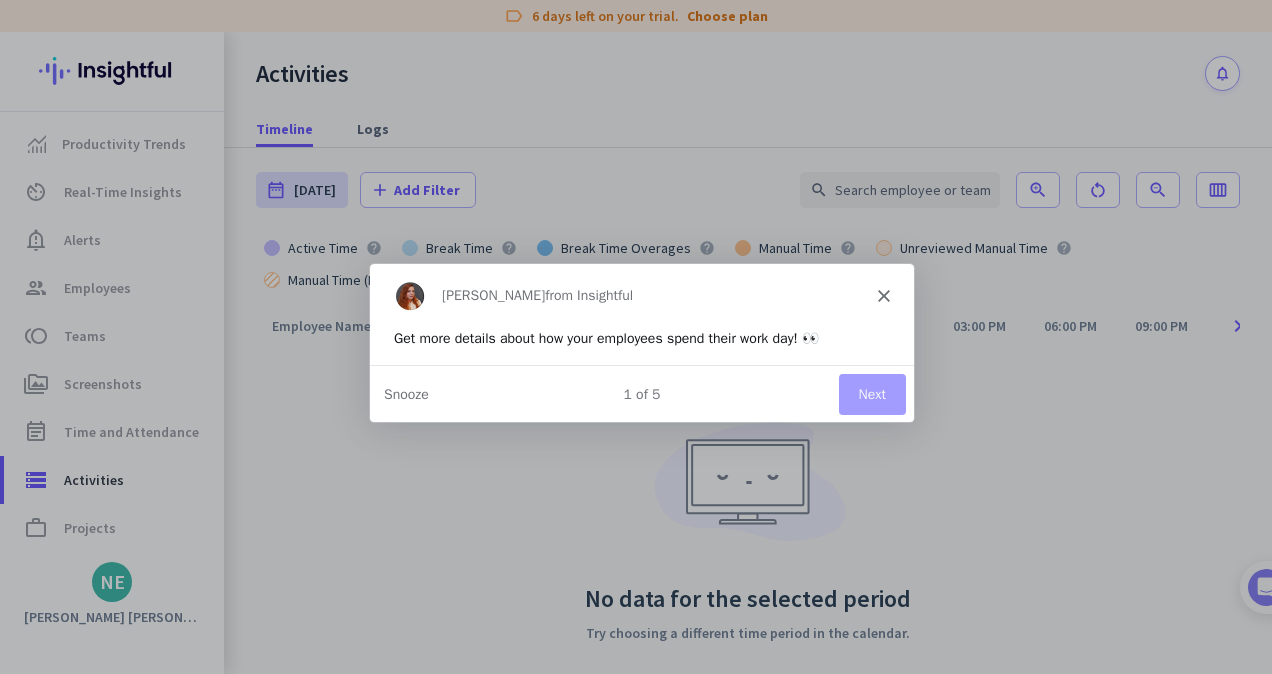 click on "Next" at bounding box center [871, 392] 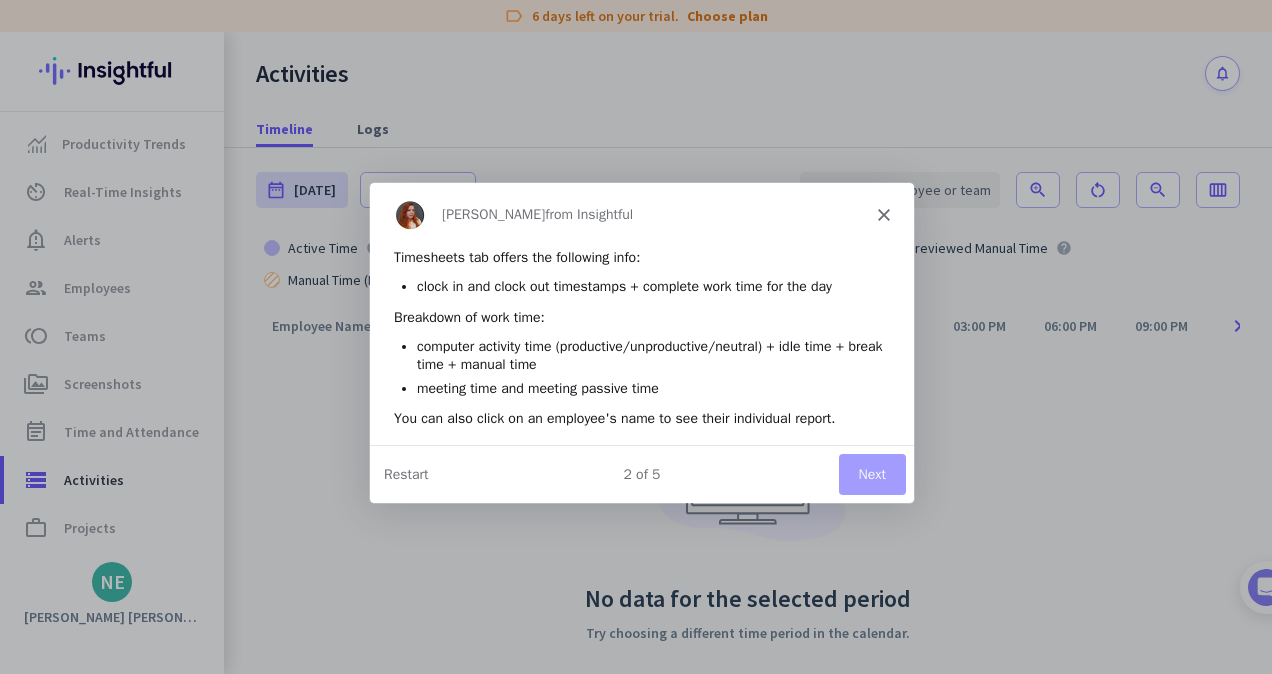 scroll, scrollTop: 0, scrollLeft: 0, axis: both 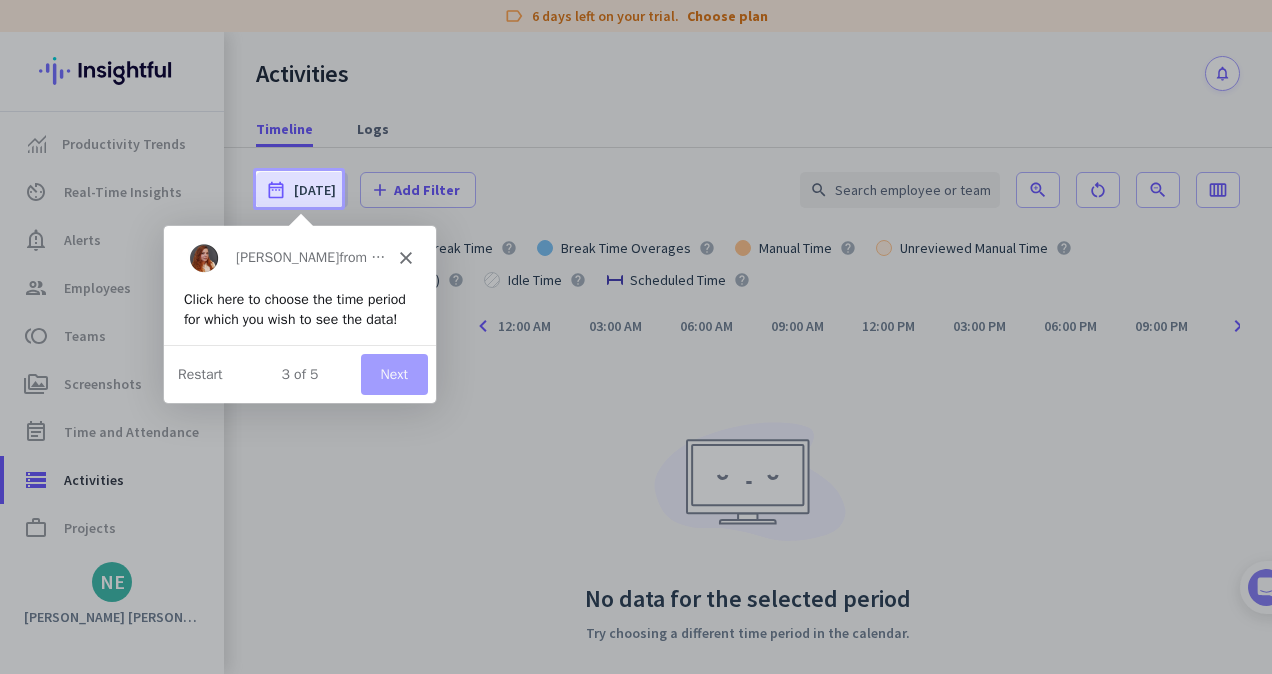 click 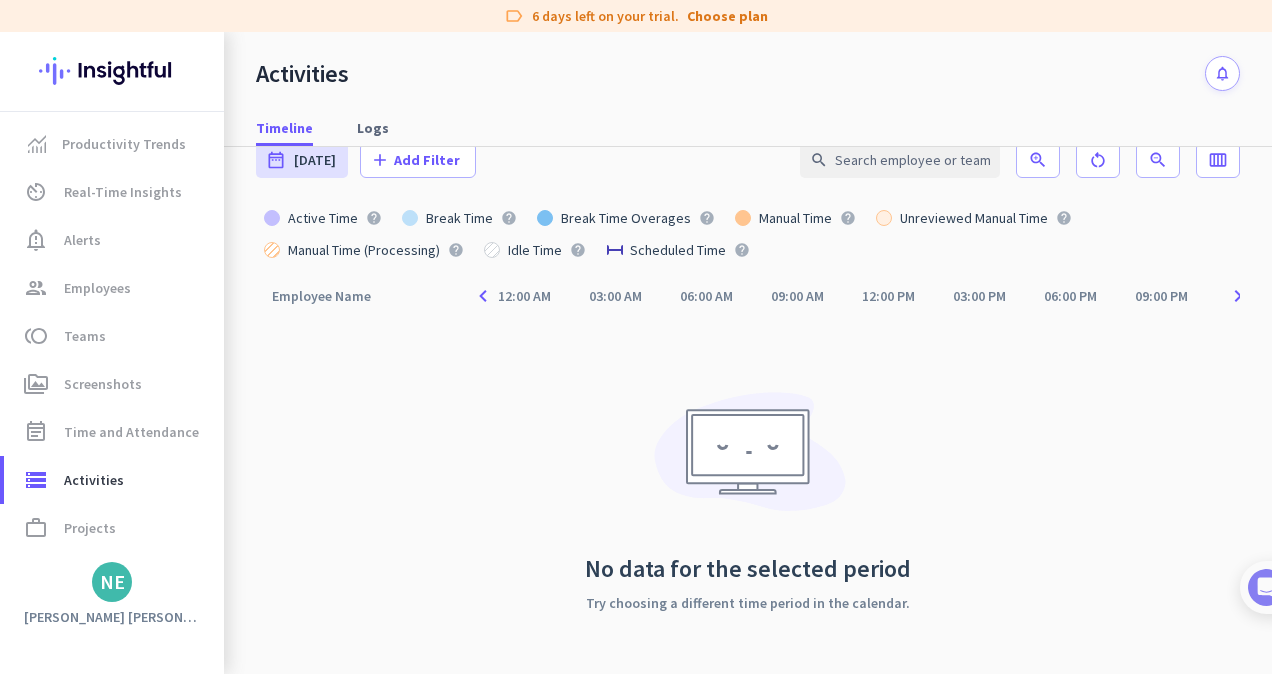 scroll, scrollTop: 32, scrollLeft: 0, axis: vertical 